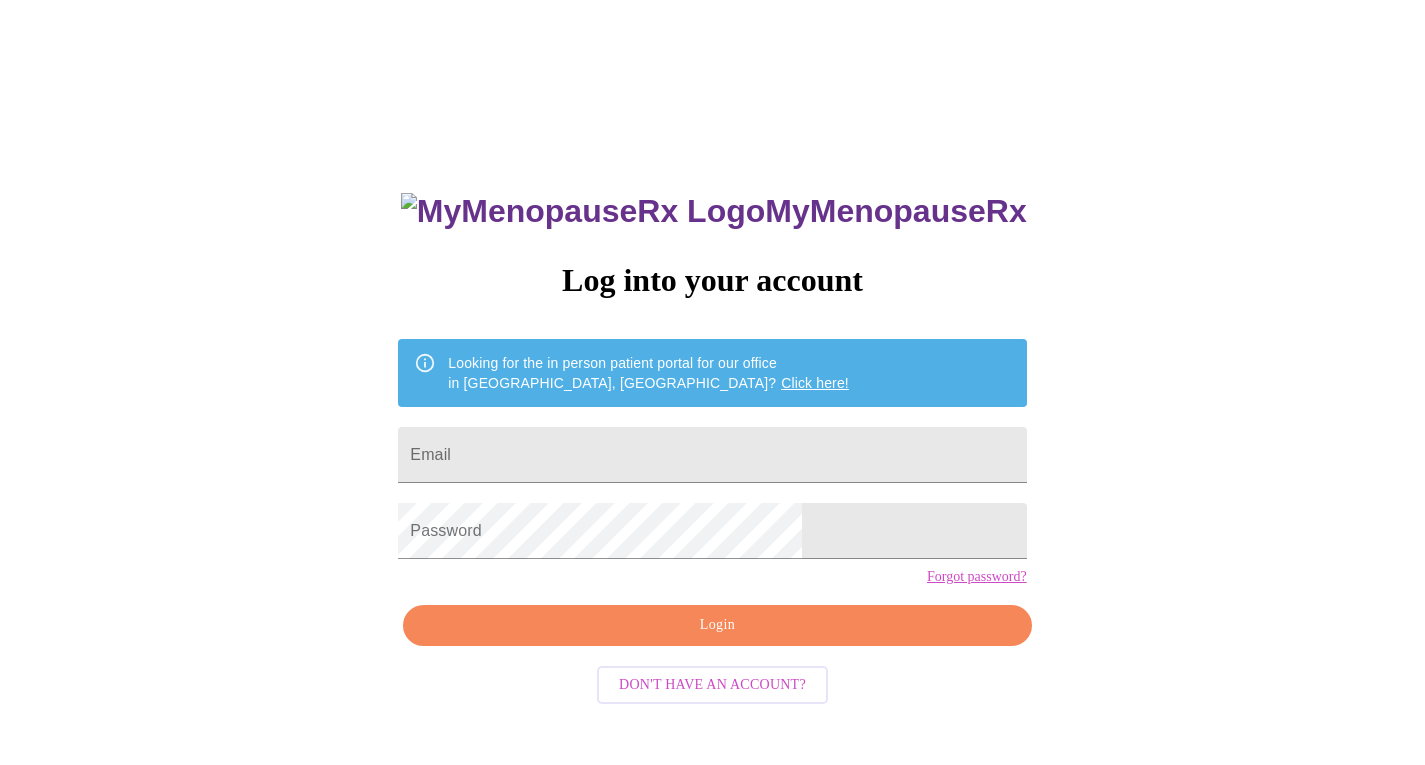 scroll, scrollTop: 0, scrollLeft: 0, axis: both 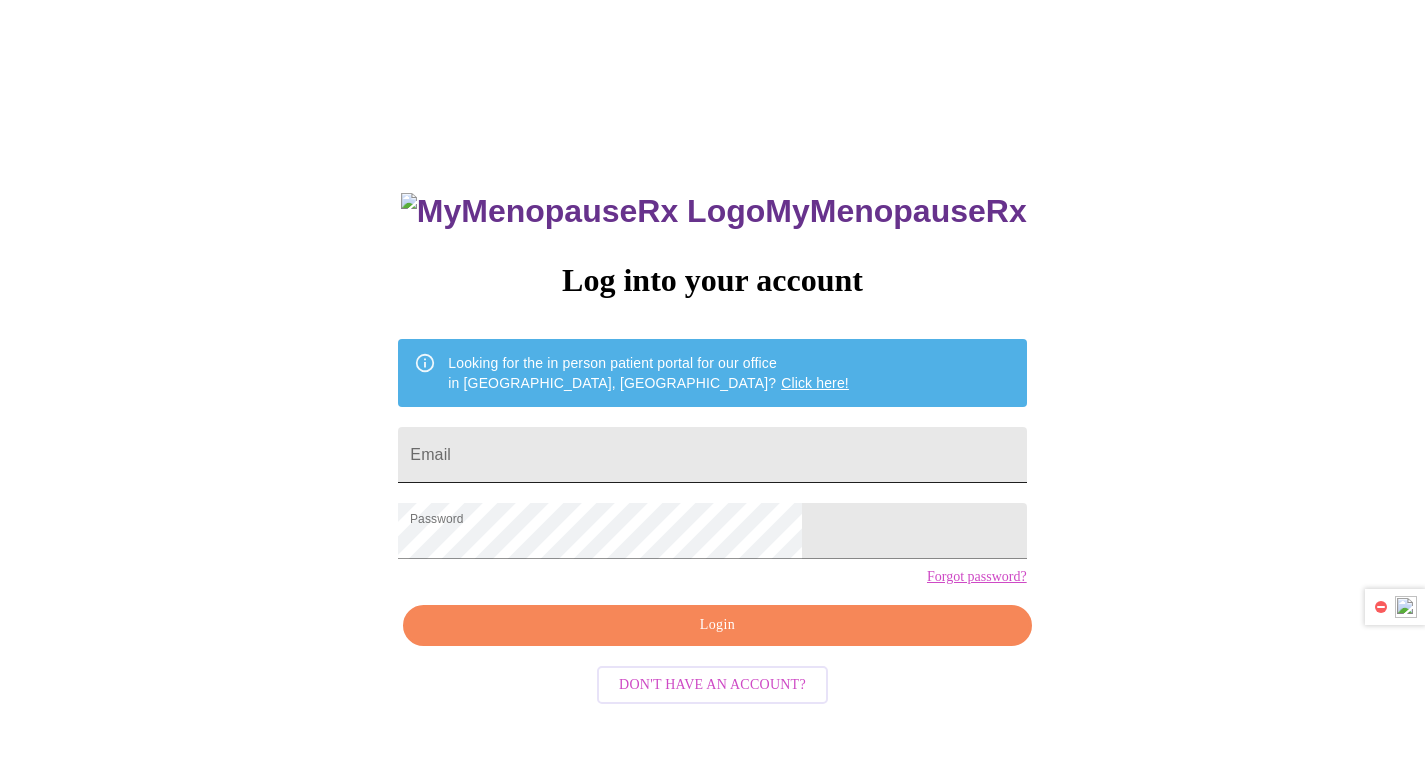 click on "Email" at bounding box center (712, 455) 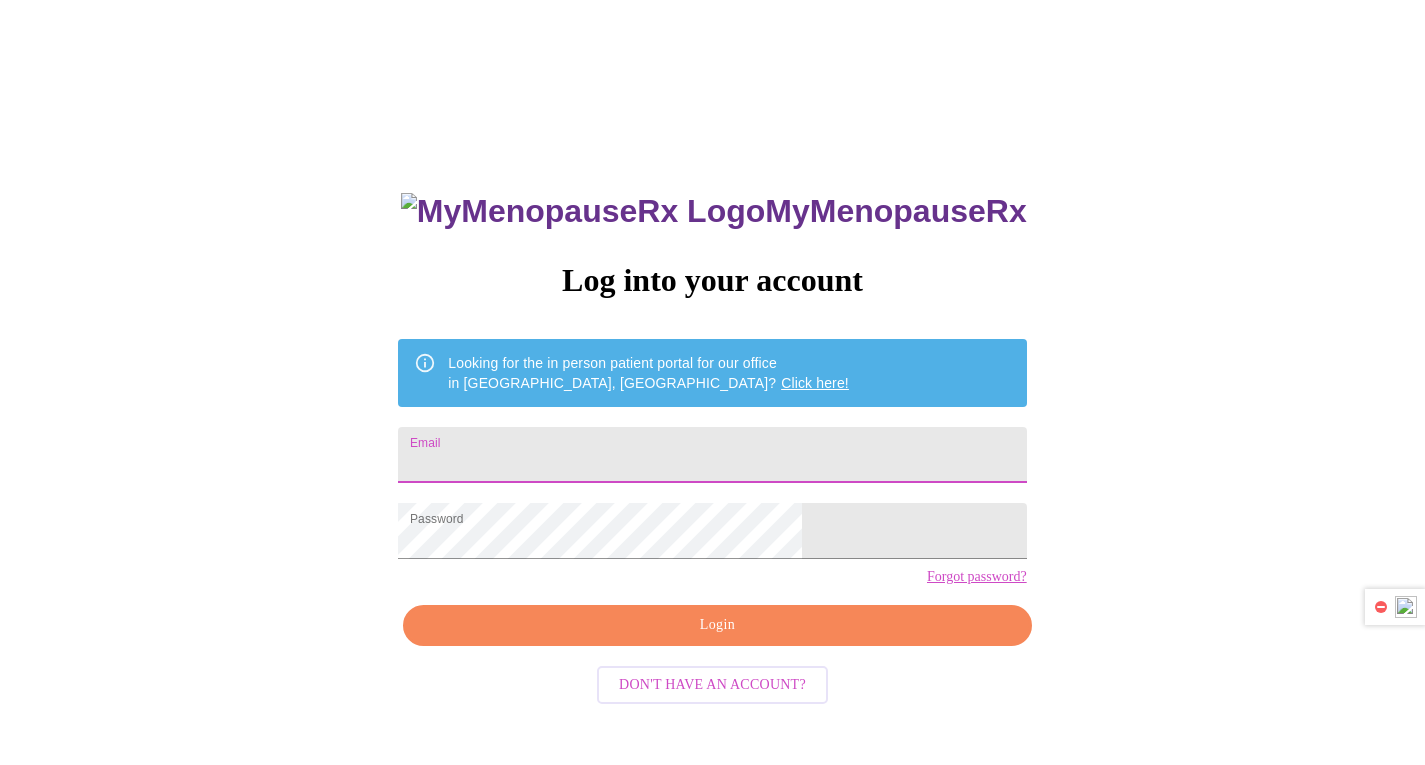 type on "[EMAIL_ADDRESS][DOMAIN_NAME]" 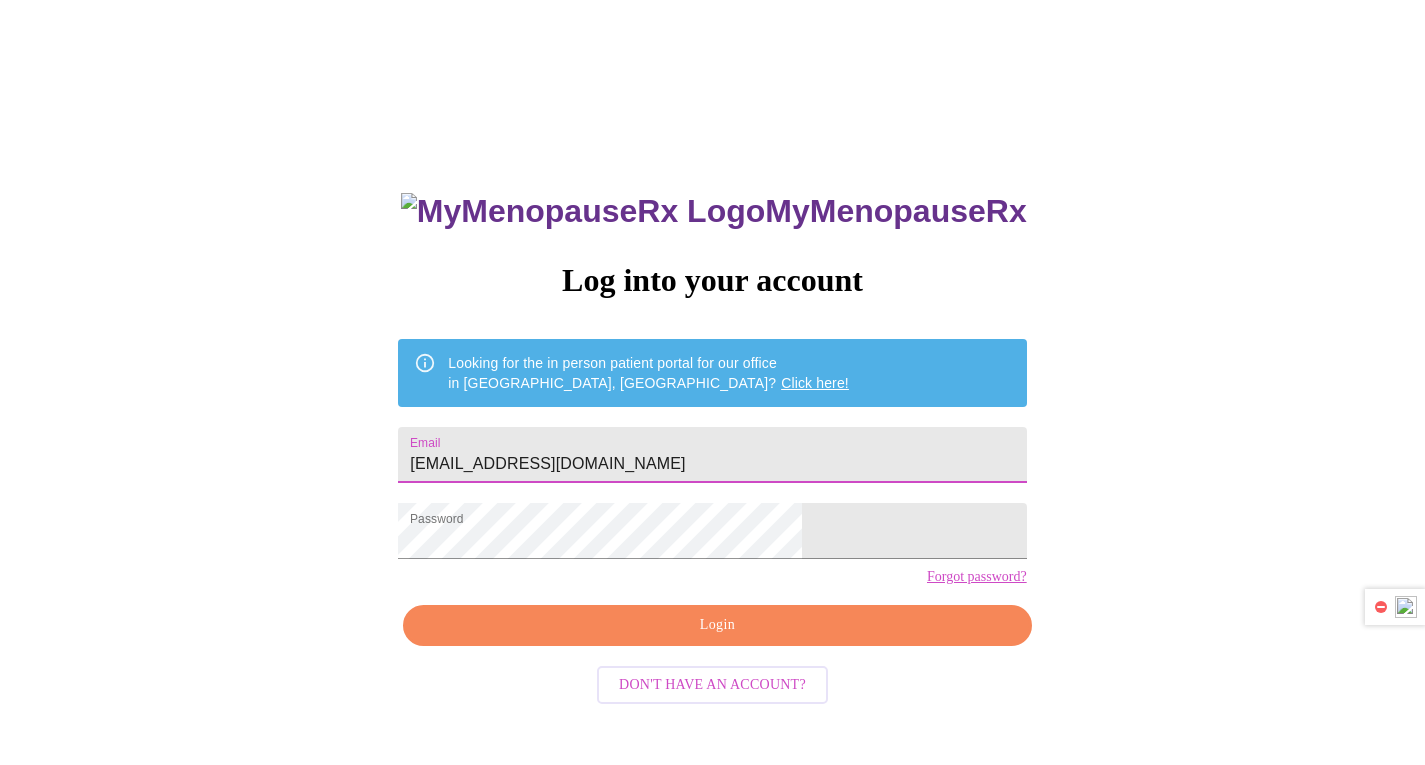 click on "Login" at bounding box center [717, 625] 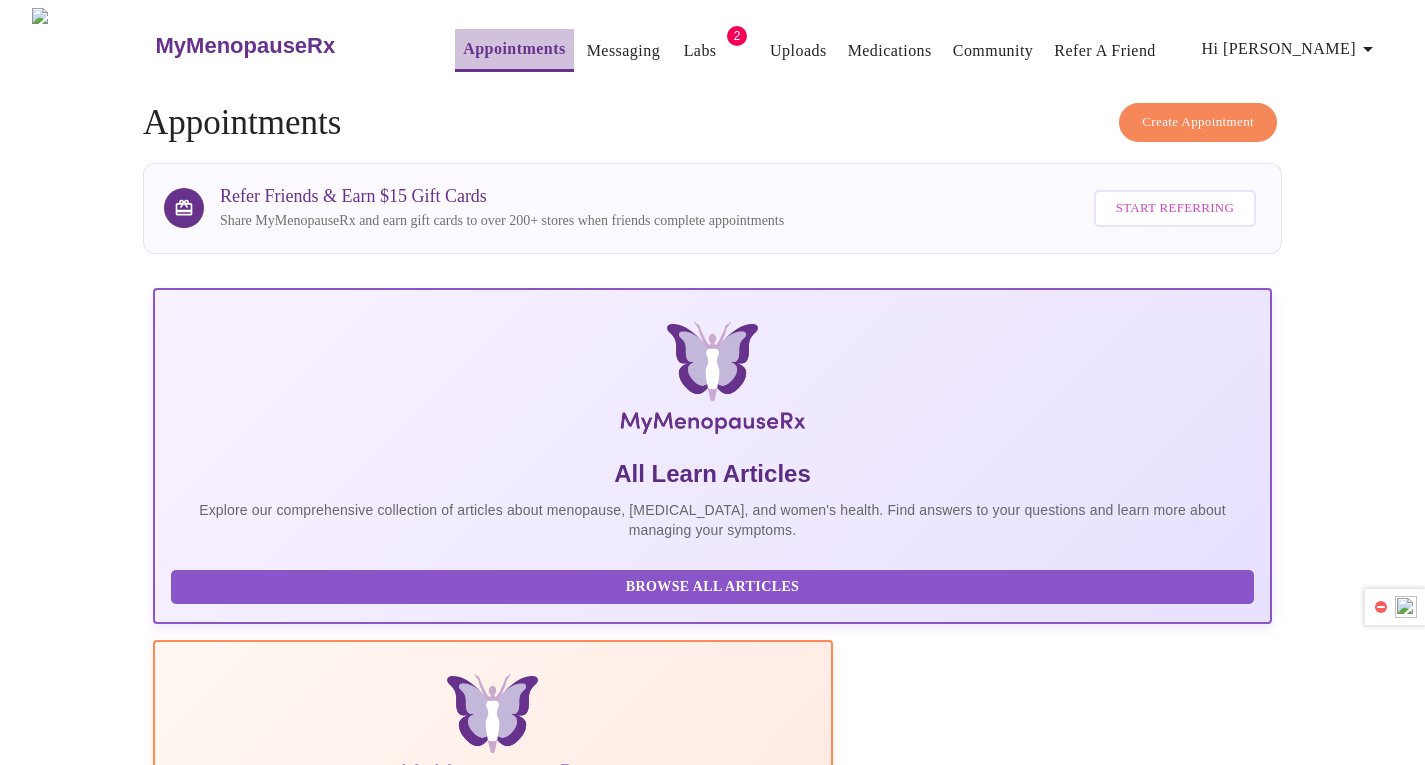 click on "Appointments" at bounding box center (514, 49) 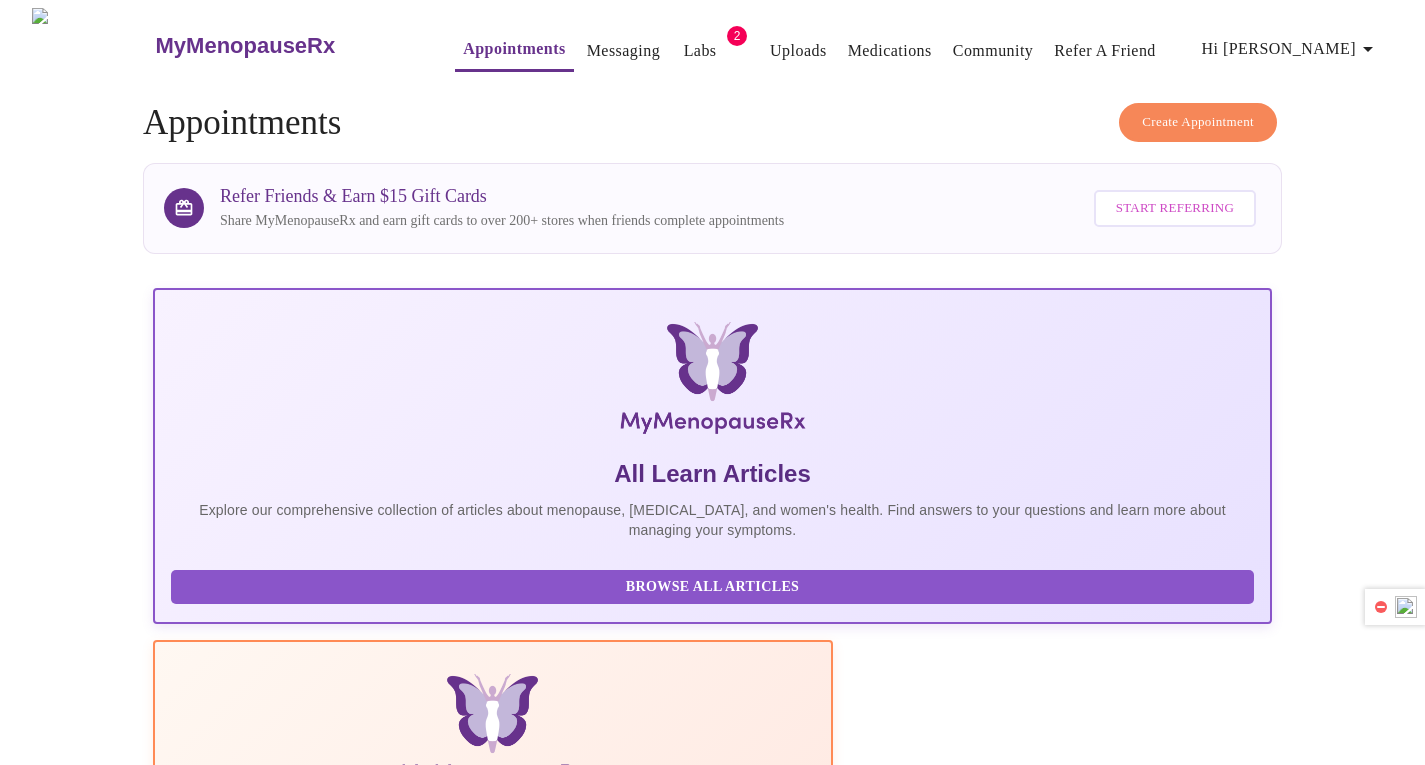 click on "Appointments" at bounding box center [514, 49] 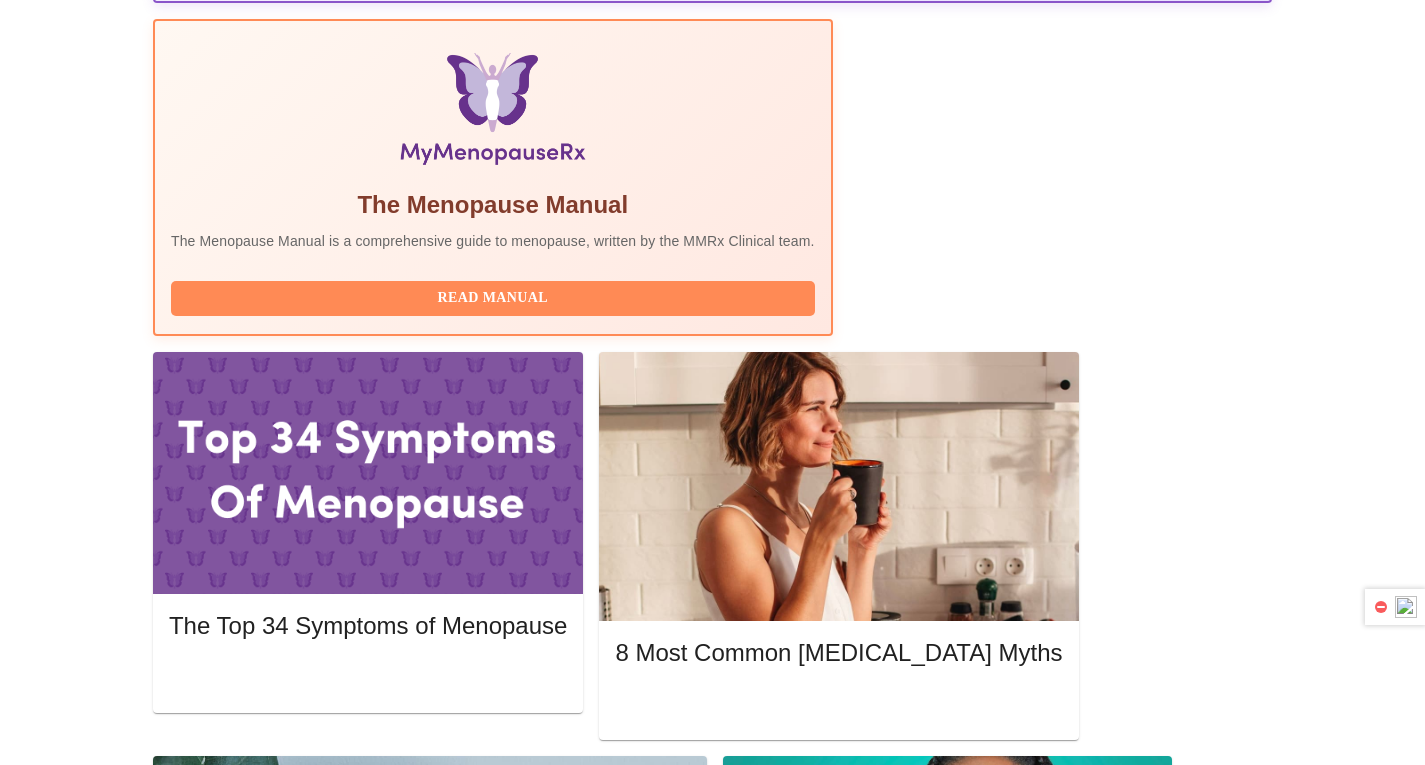 scroll, scrollTop: 624, scrollLeft: 0, axis: vertical 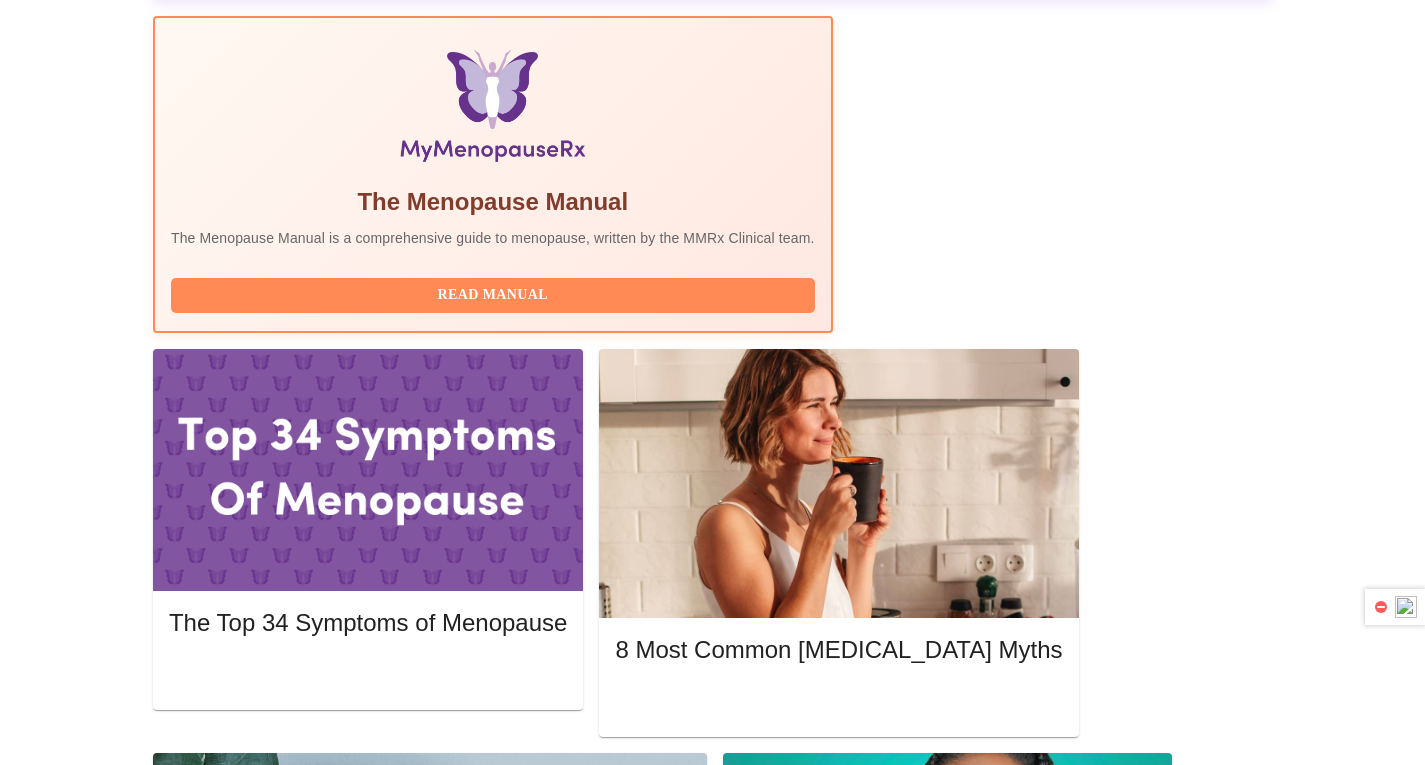 click on "Complete Pre-Assessment" at bounding box center (1136, 1928) 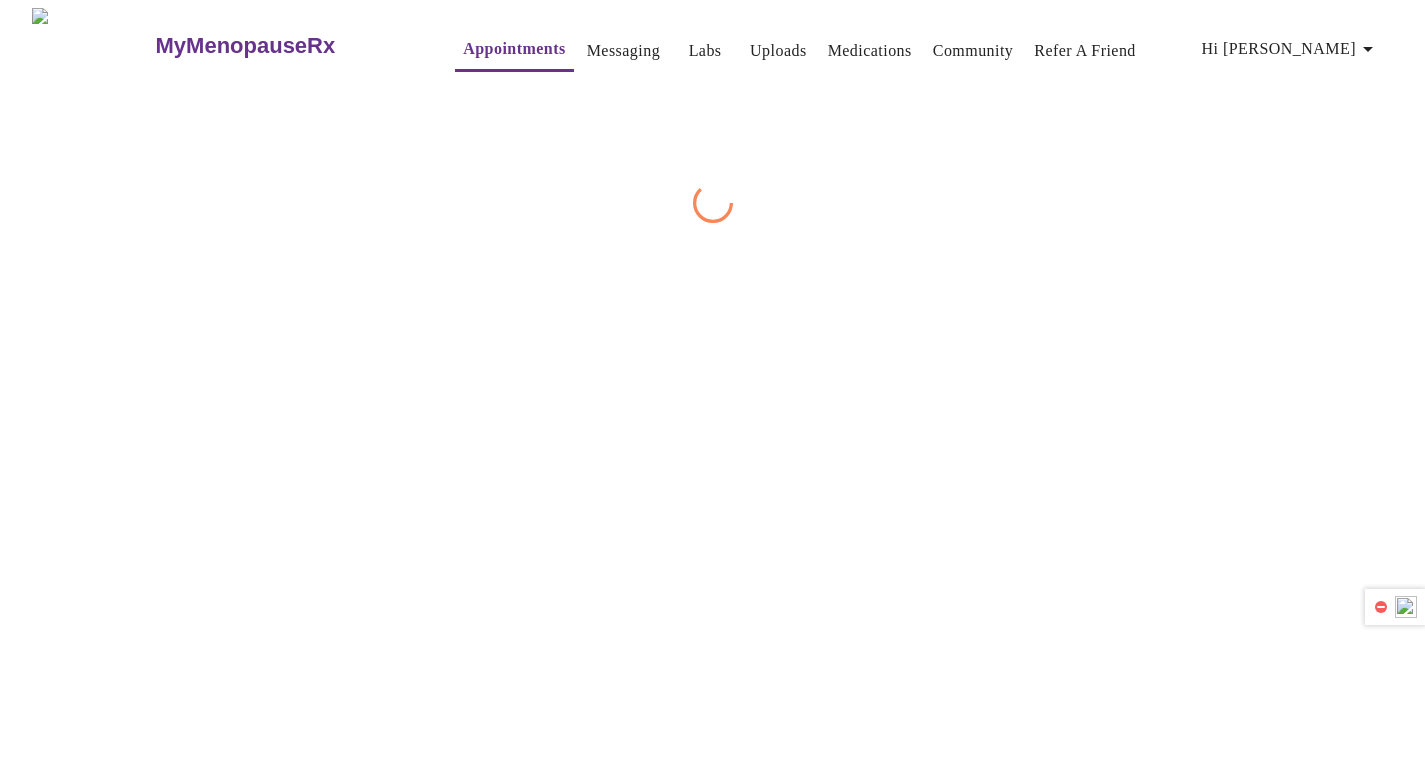scroll, scrollTop: 0, scrollLeft: 0, axis: both 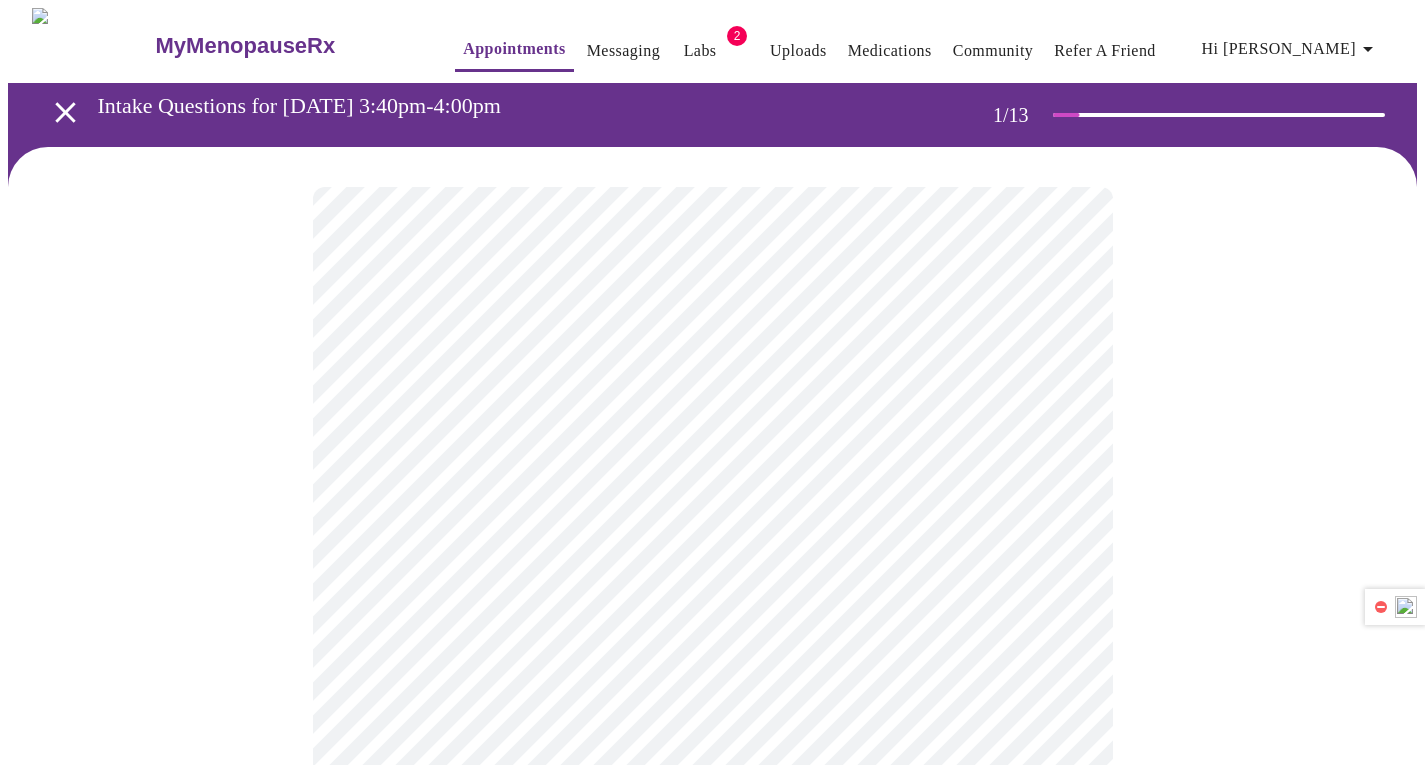 click on "MyMenopauseRx Appointments Messaging Labs 2 Uploads Medications Community Refer a Friend Hi [PERSON_NAME]   Intake Questions for [DATE] 3:40pm-4:00pm 1  /  13
Settings Billing Invoices Log out" at bounding box center (712, 921) 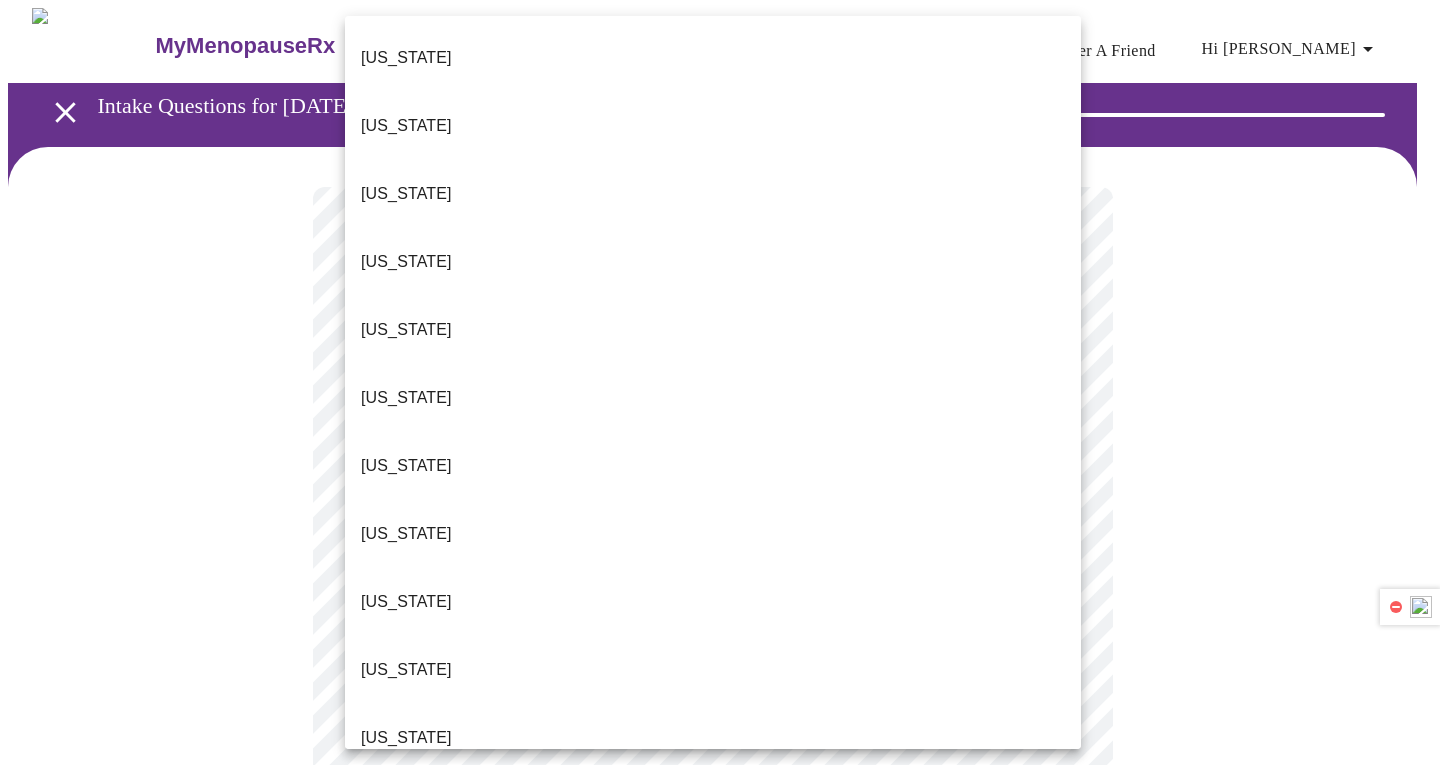 type 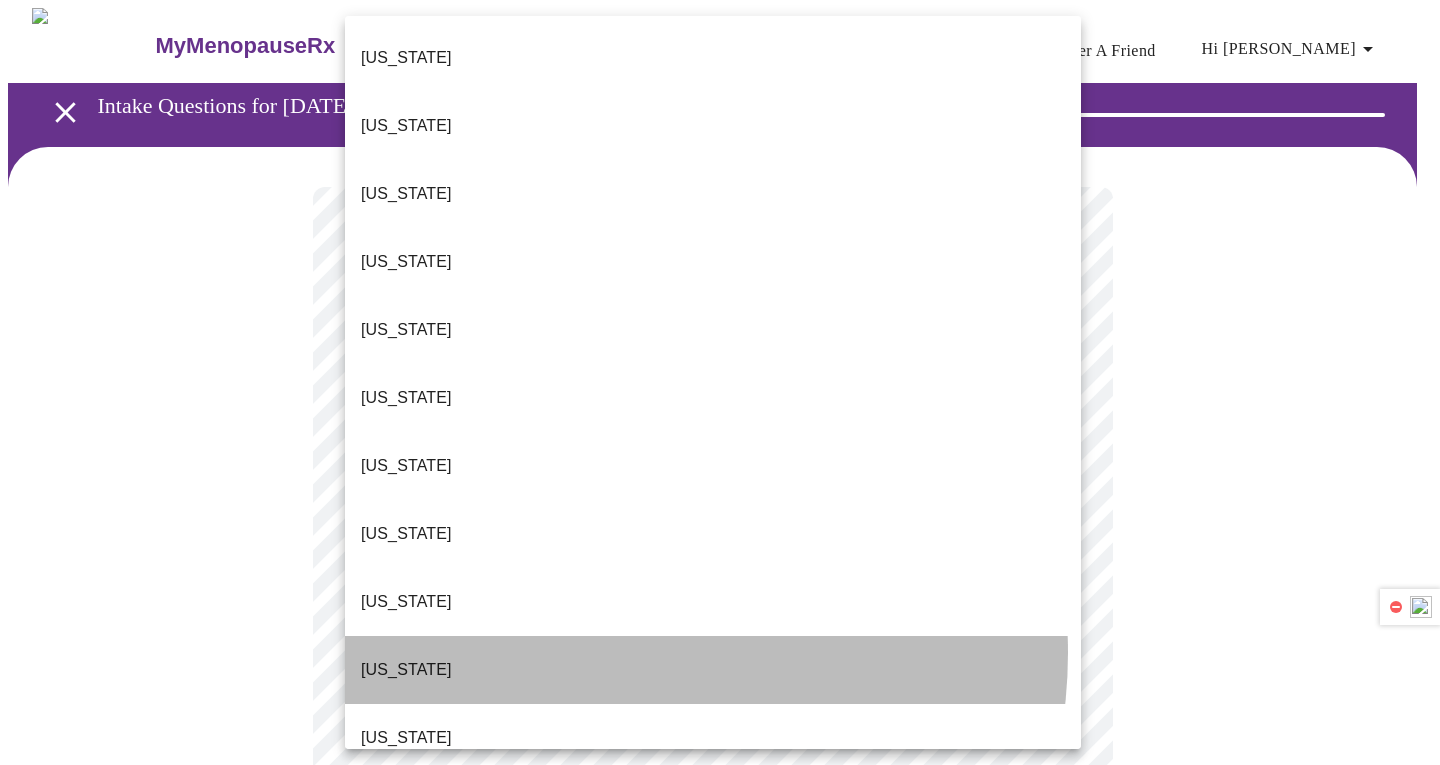 click on "[US_STATE]" at bounding box center [713, 670] 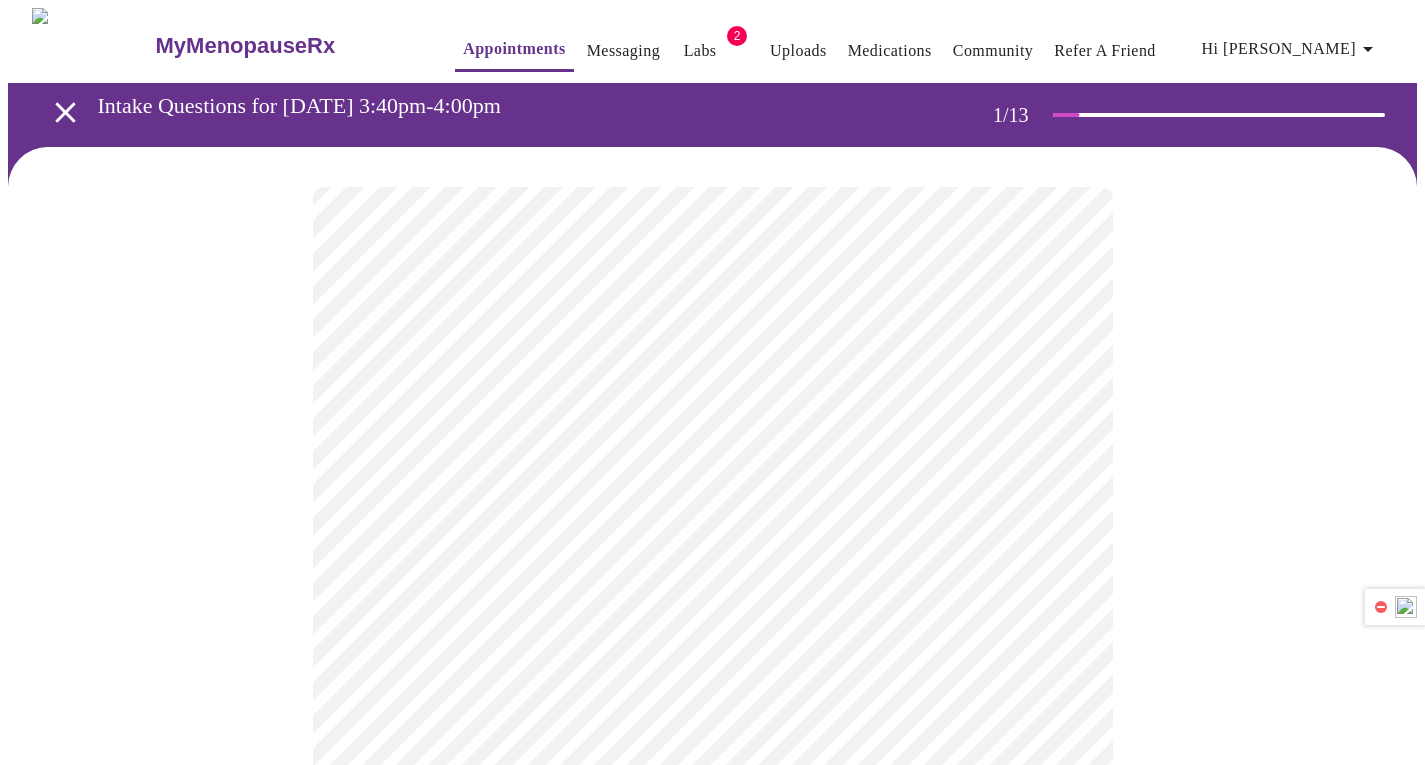 click on "MyMenopauseRx Appointments Messaging Labs 2 Uploads Medications Community Refer a Friend Hi [PERSON_NAME]   Intake Questions for [DATE] 3:40pm-4:00pm 1  /  13
Settings Billing Invoices Log out" at bounding box center [712, 915] 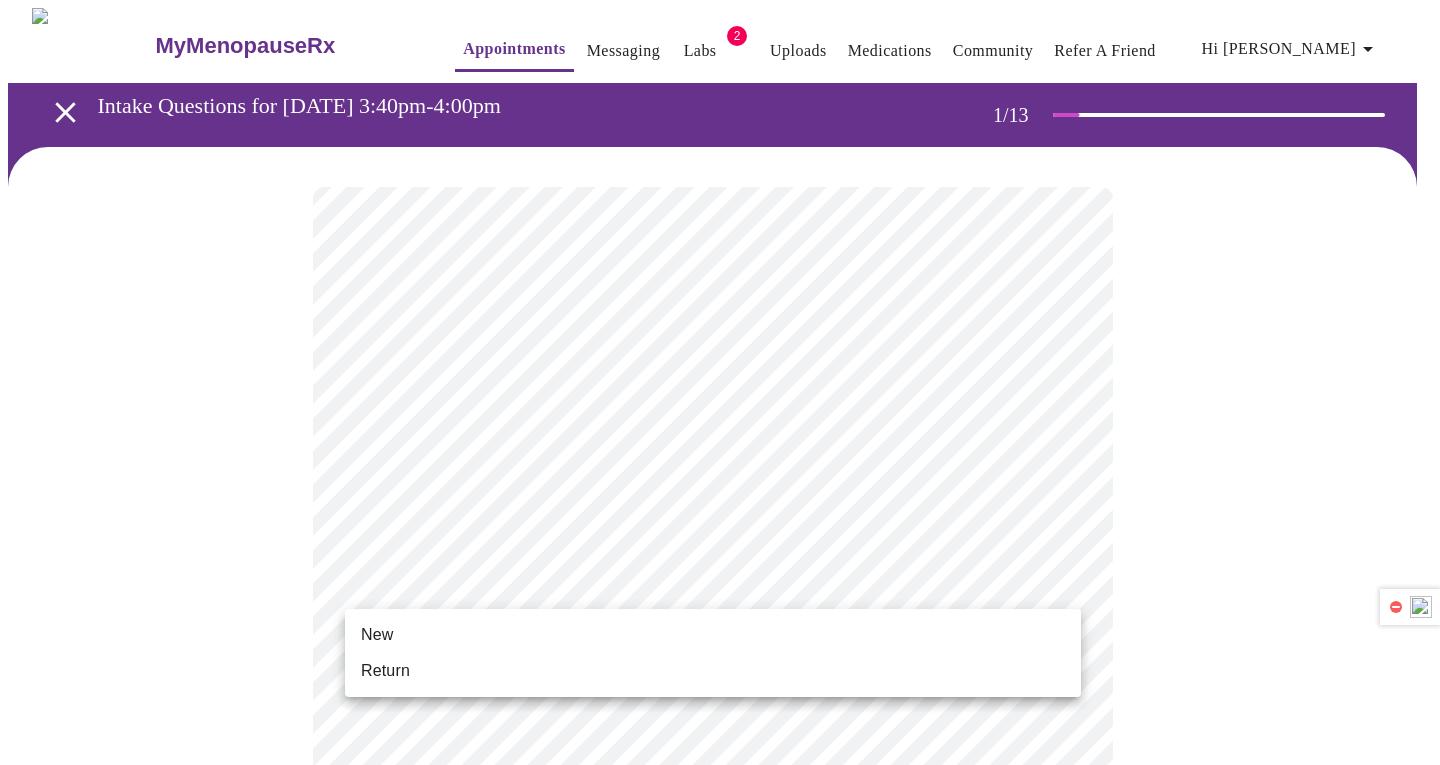 click on "Return" at bounding box center (713, 671) 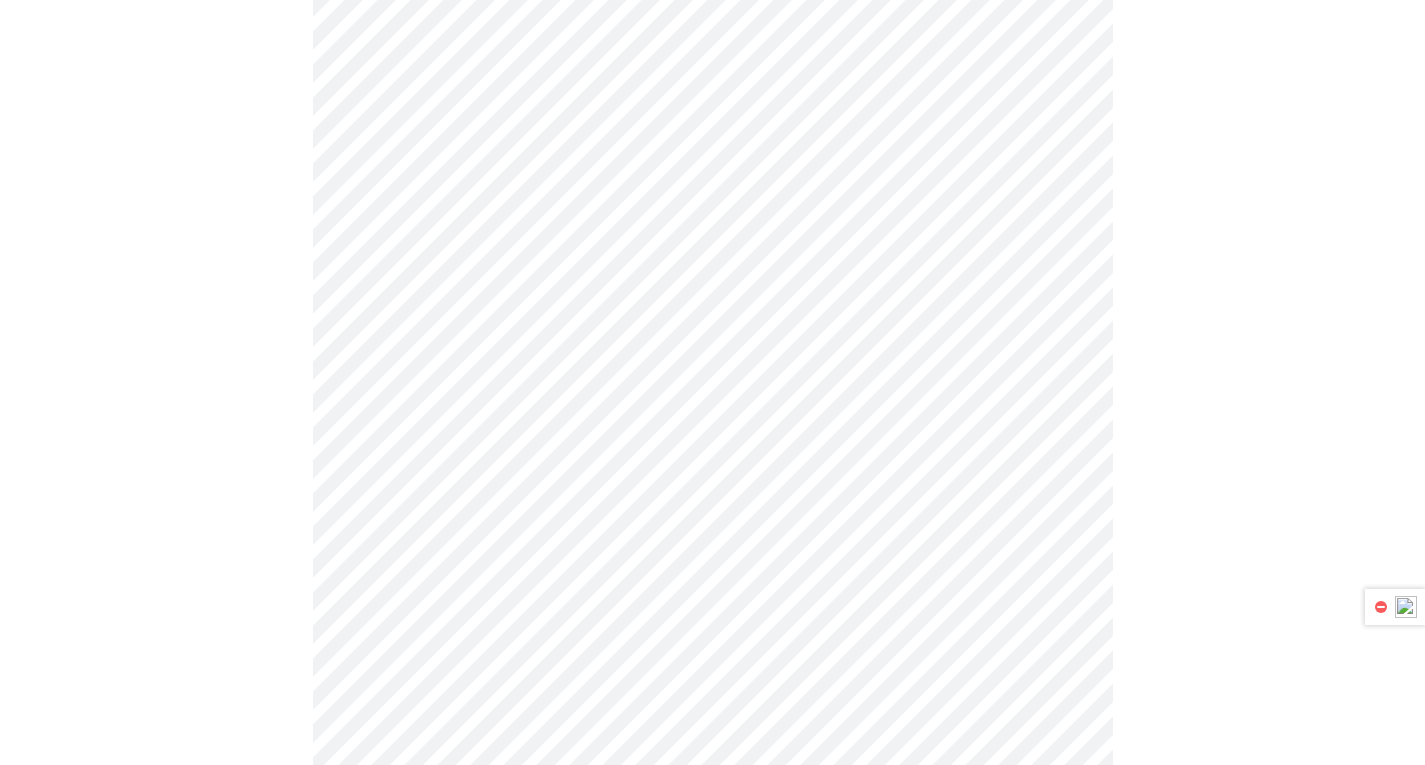 scroll, scrollTop: 582, scrollLeft: 0, axis: vertical 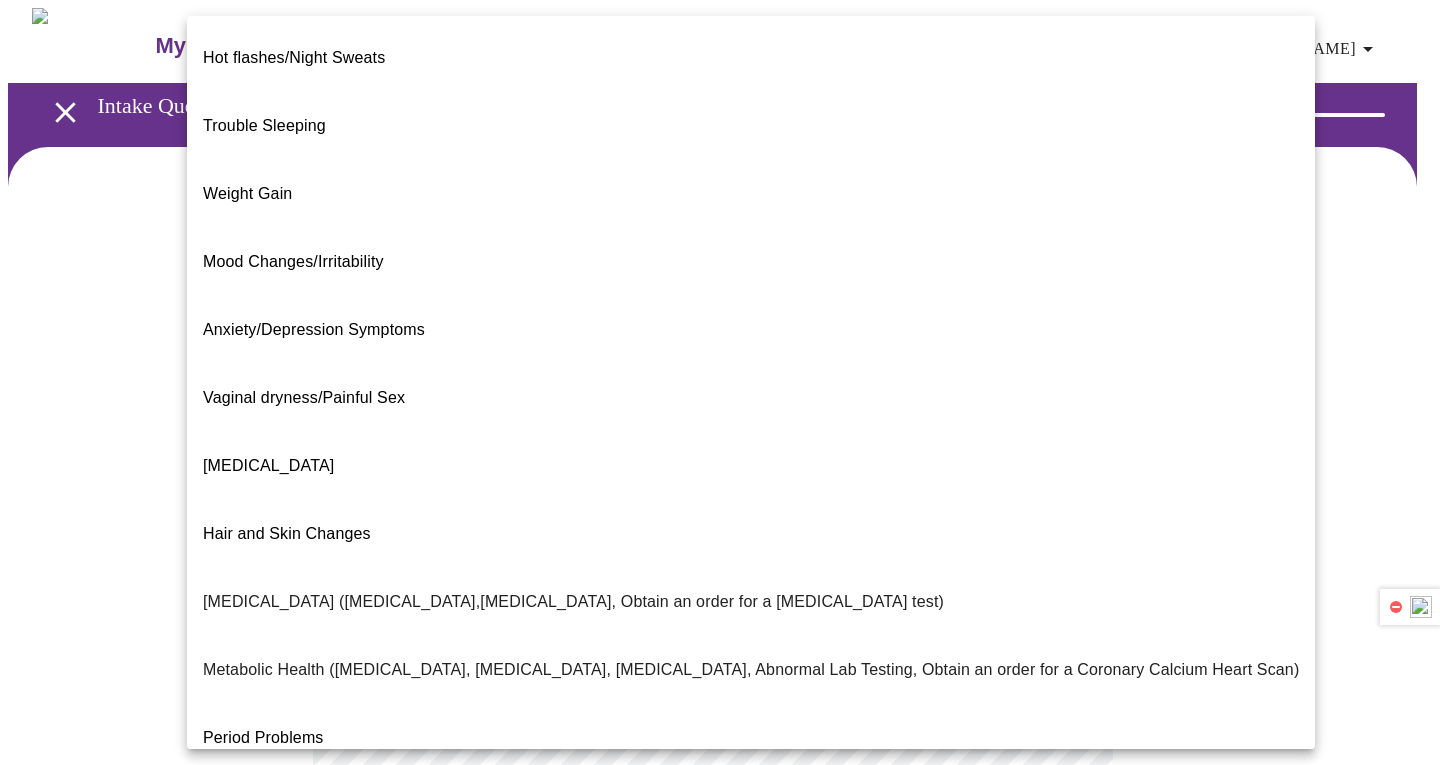 click on "MyMenopauseRx Appointments Messaging Labs 2 Uploads Medications Community Refer a Friend Hi [PERSON_NAME]   Intake Questions for [DATE] 3:40pm-4:00pm 2  /  13
Settings Billing Invoices Log out Hot flashes/Night Sweats
Trouble Sleeping
Weight Gain
Mood Changes/Irritability
Anxiety/Depression Symptoms
Vaginal dryness/Painful Sex
[MEDICAL_DATA]
Hair and Skin Changes
[MEDICAL_DATA] ([MEDICAL_DATA],[MEDICAL_DATA], Obtain an order for a [MEDICAL_DATA] test)
Metabolic Health ([MEDICAL_DATA], [MEDICAL_DATA], [MEDICAL_DATA], Abnormal Lab Testing, Obtain an order for a Coronary Calcium Heart Scan)
Period Problems
[MEDICAL_DATA]
Orgasms are weak
UTI Symptoms
Vaginal Infection
[MEDICAL_DATA] (oral, genital)
[MEDICAL_DATA]
I feel great - just need a refill.
Other" at bounding box center (720, 609) 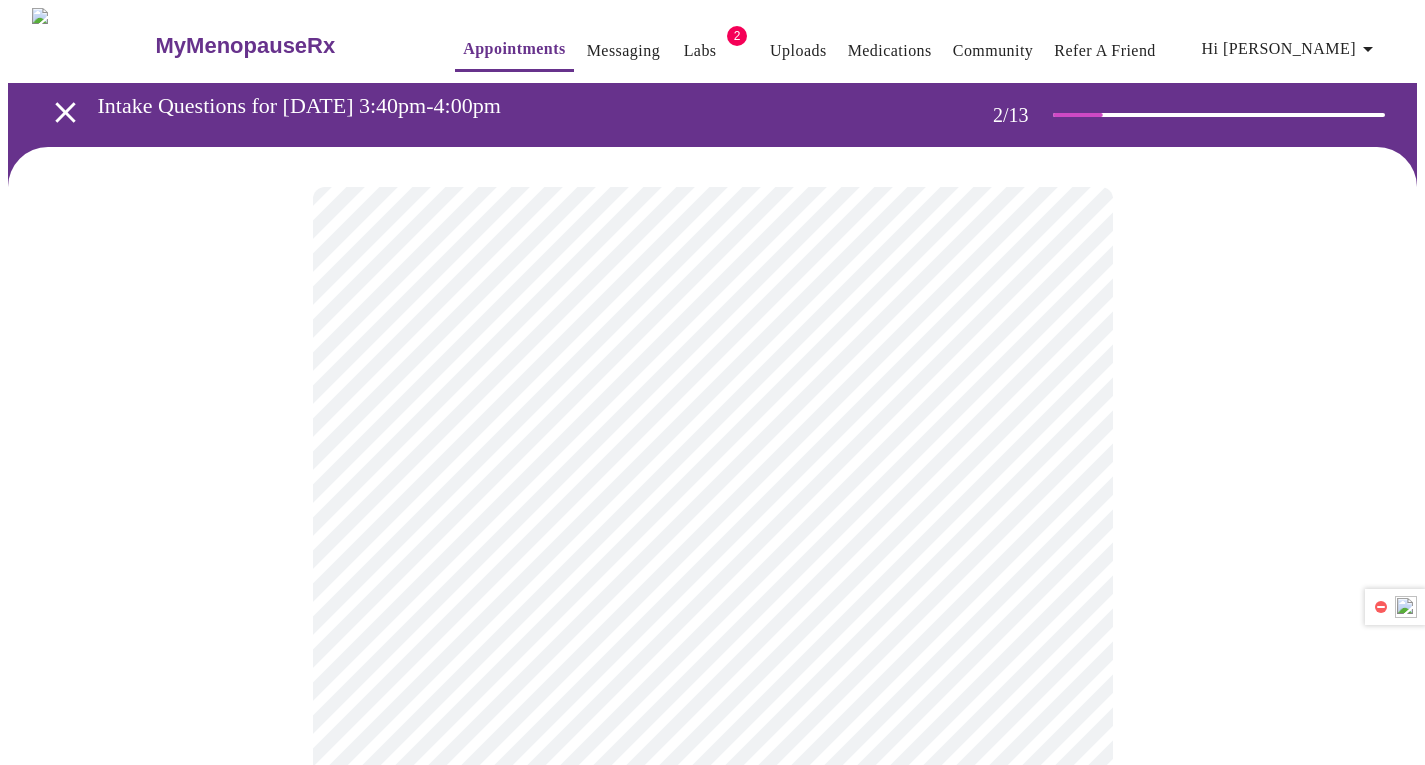 click on "MyMenopauseRx Appointments Messaging Labs 2 Uploads Medications Community Refer a Friend Hi [PERSON_NAME]   Intake Questions for [DATE] 3:40pm-4:00pm 2  /  13
Settings Billing Invoices Log out" at bounding box center [712, 603] 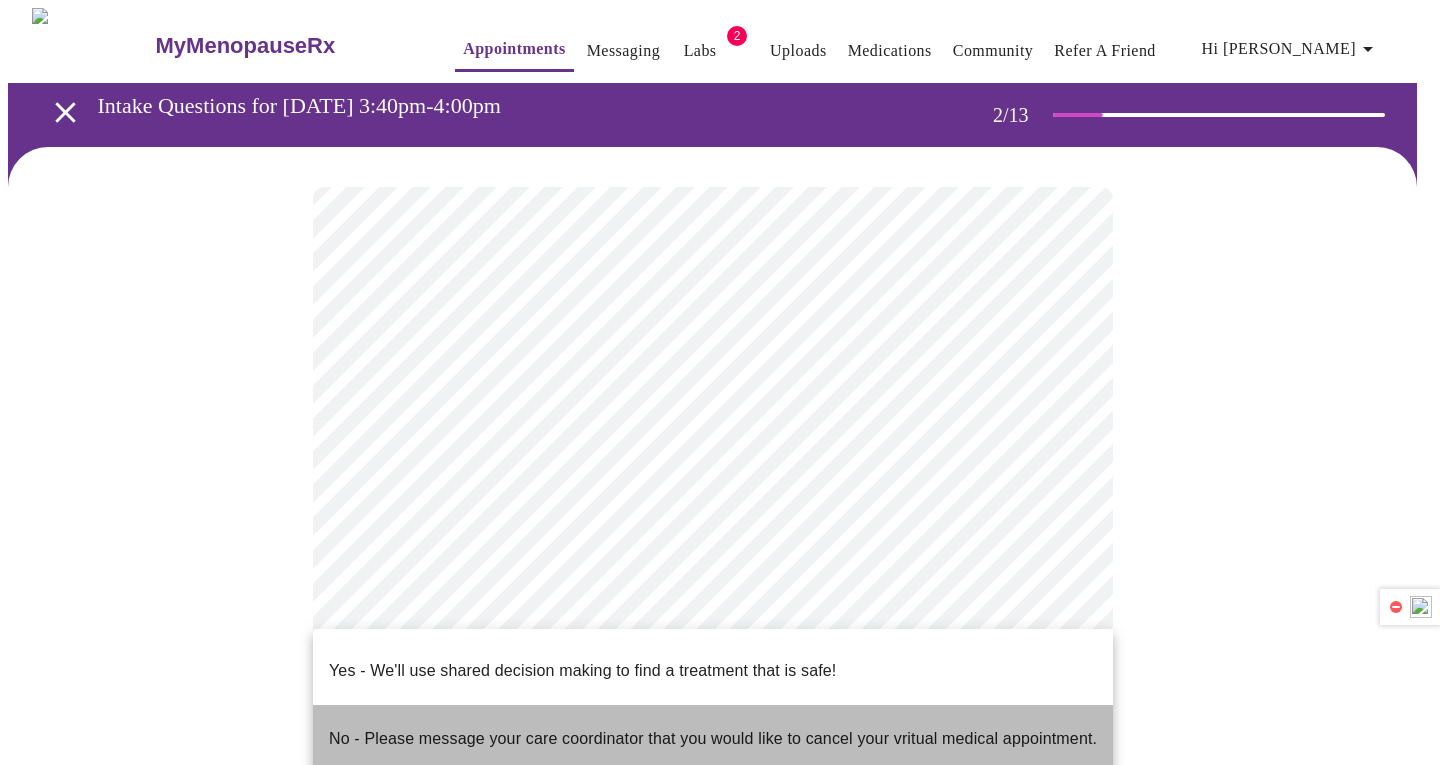 click on "No - Please message your care coordinator that you would like to cancel your vritual medical appointment." at bounding box center (713, 739) 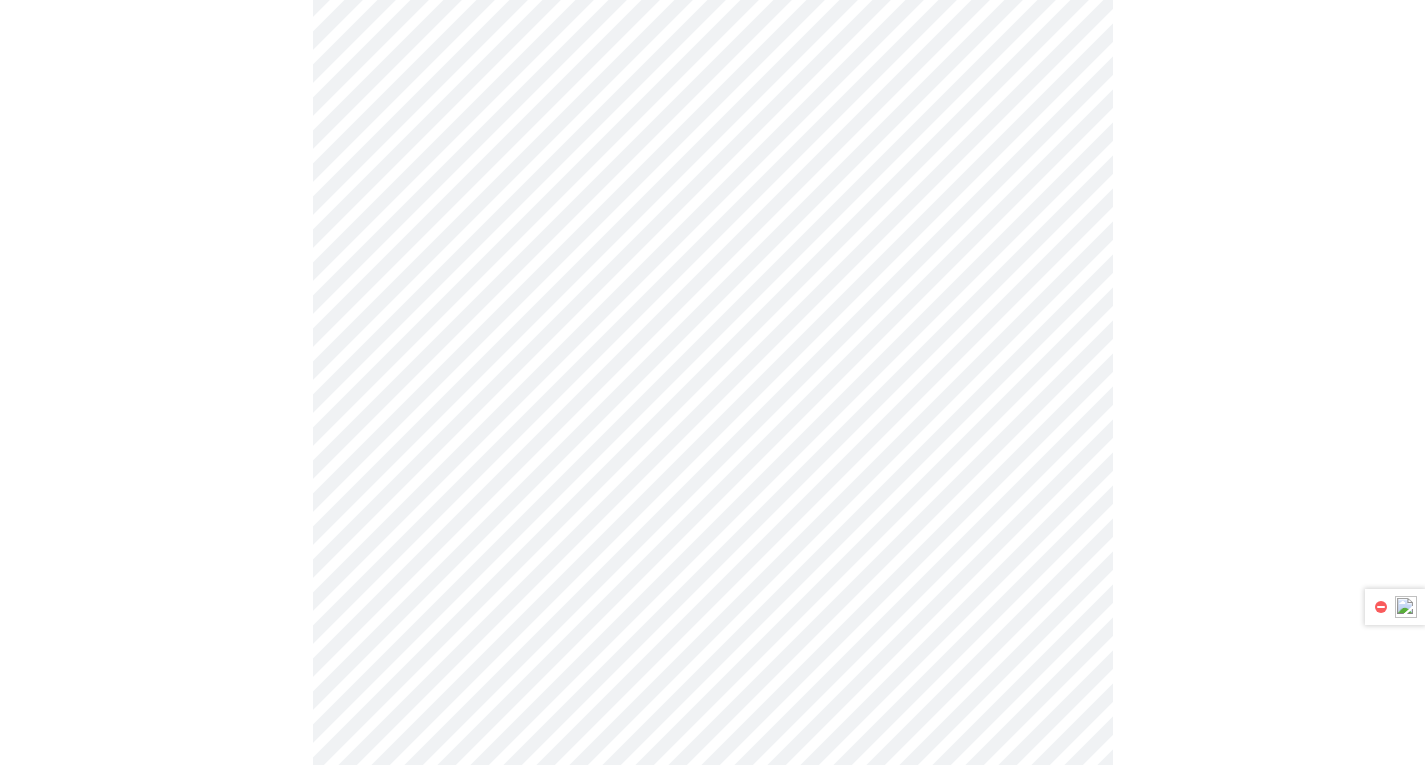 scroll, scrollTop: 260, scrollLeft: 0, axis: vertical 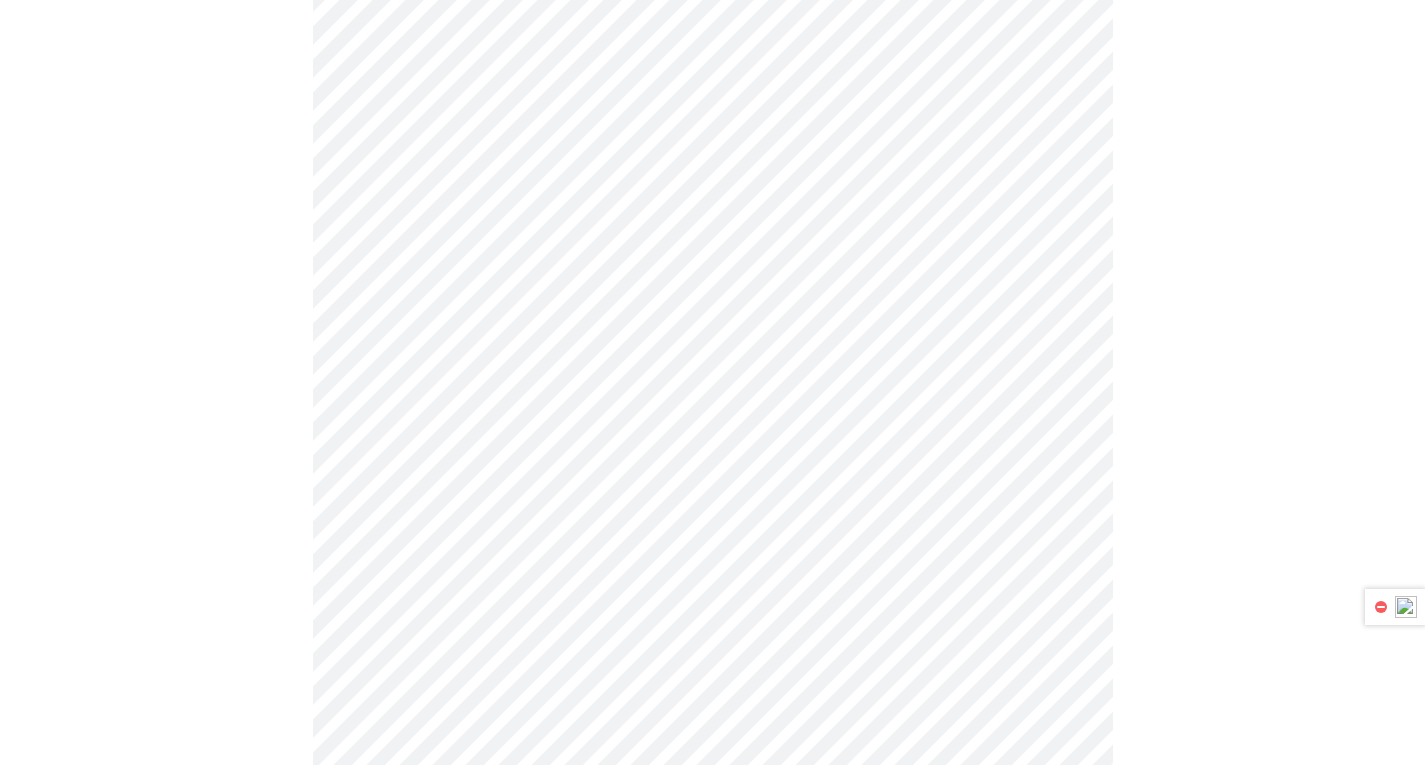 click on "MyMenopauseRx Appointments Messaging Labs 2 Uploads Medications Community Refer a Friend Hi [PERSON_NAME]   Intake Questions for [DATE] 3:40pm-4:00pm 2  /  13
Settings Billing Invoices Log out" at bounding box center (712, 337) 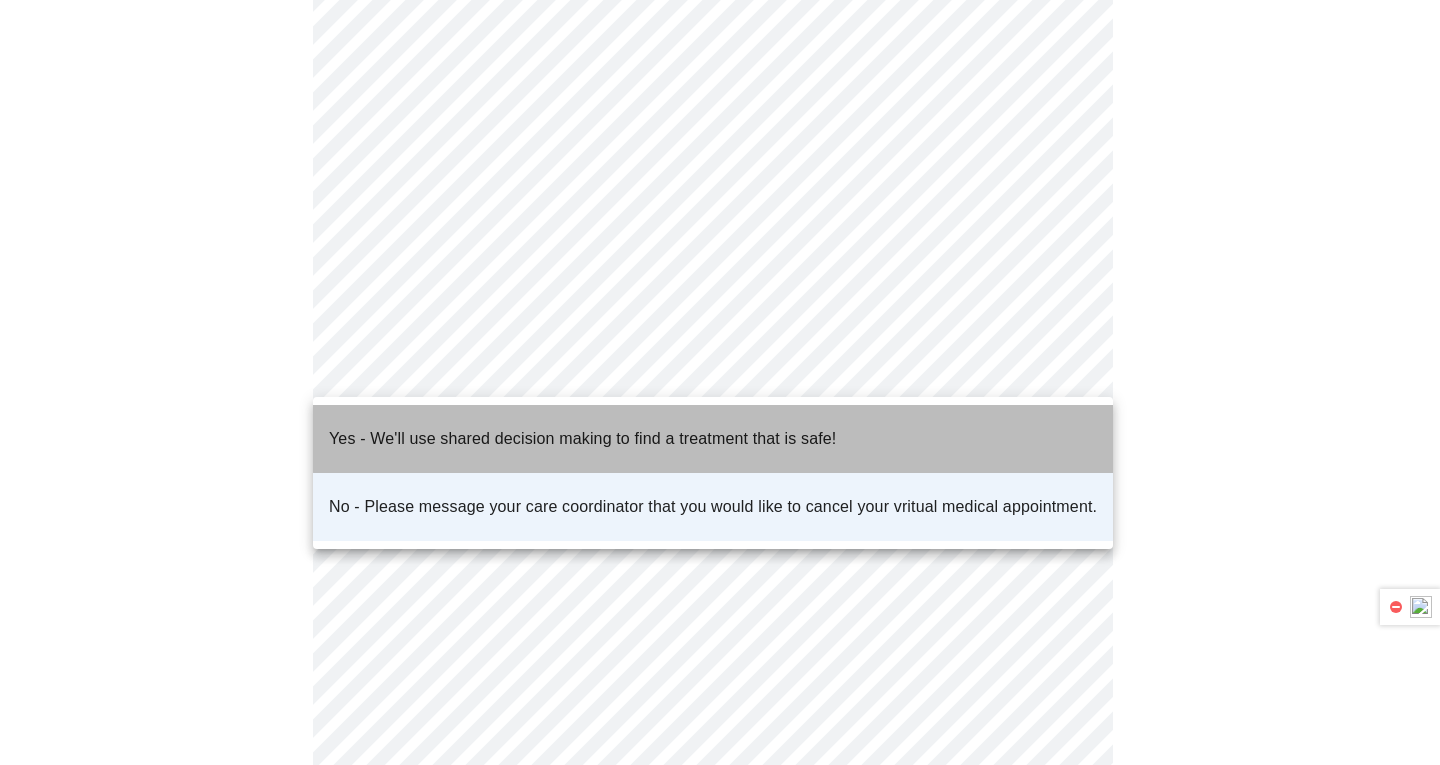 click on "Yes - We'll use shared decision making to find a treatment that is safe!" at bounding box center [582, 439] 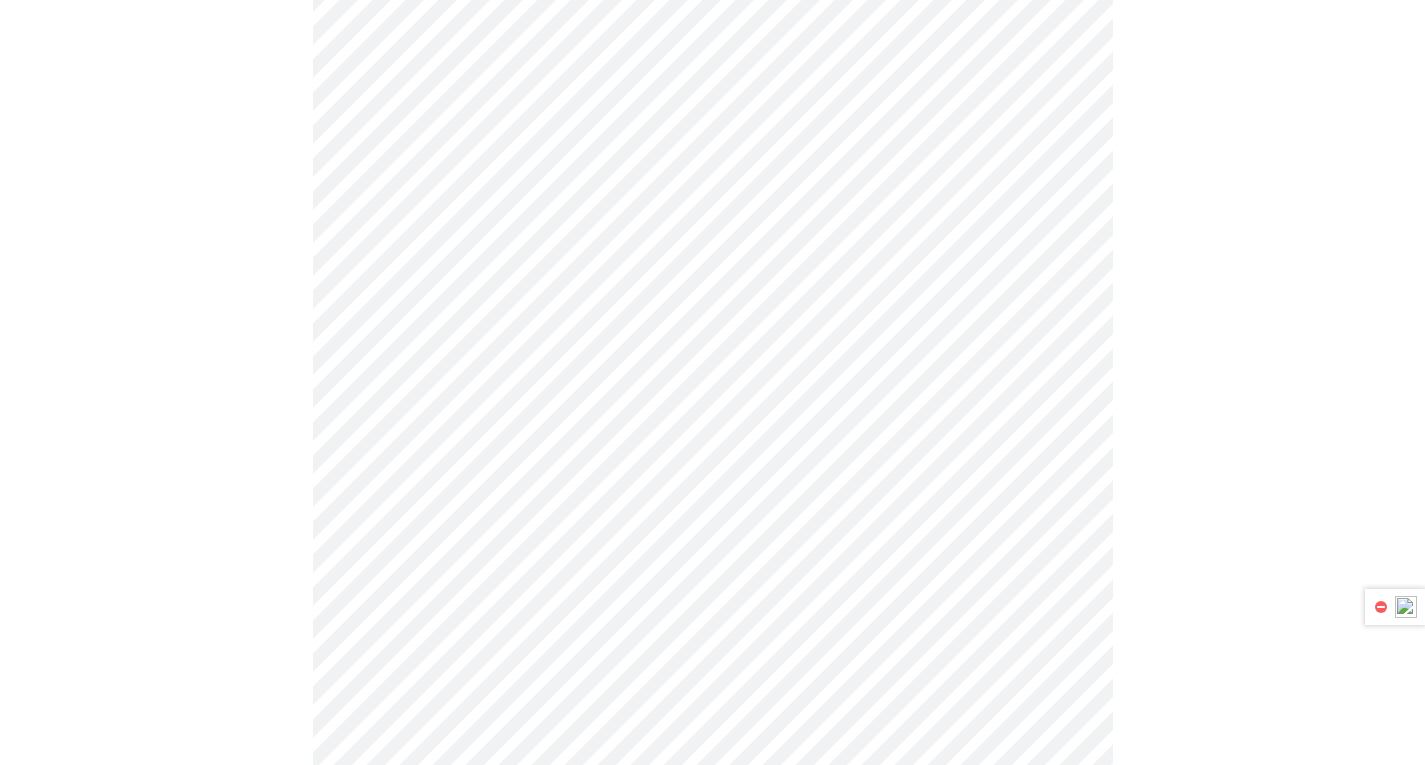 scroll, scrollTop: 0, scrollLeft: 0, axis: both 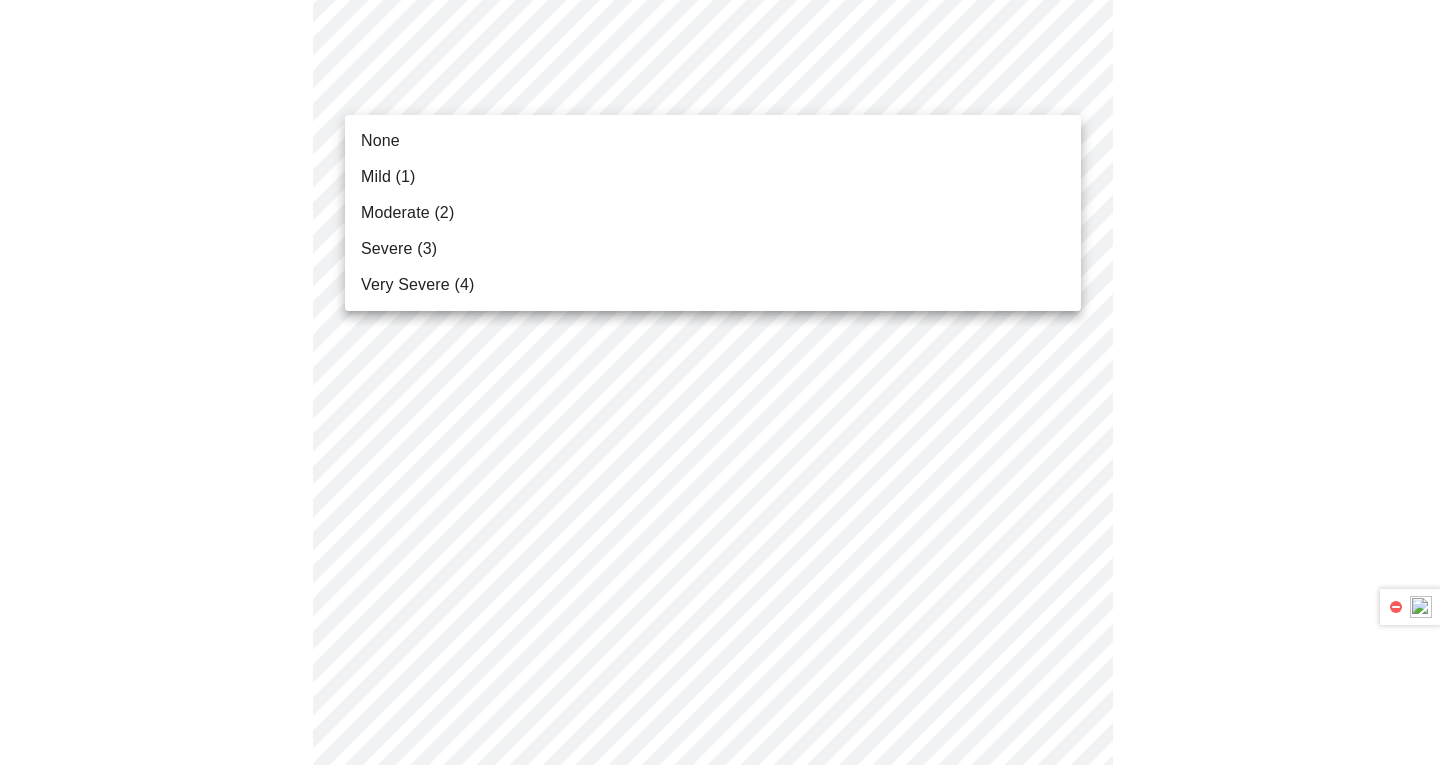 click on "MyMenopauseRx Appointments Messaging Labs 2 Uploads Medications Community Refer a Friend Hi [PERSON_NAME]   Intake Questions for [DATE] 3:40pm-4:00pm 3  /  13
Settings Billing Invoices Log out None Mild (1) Moderate (2) Severe (3)  Very Severe (4)" at bounding box center (720, 1011) 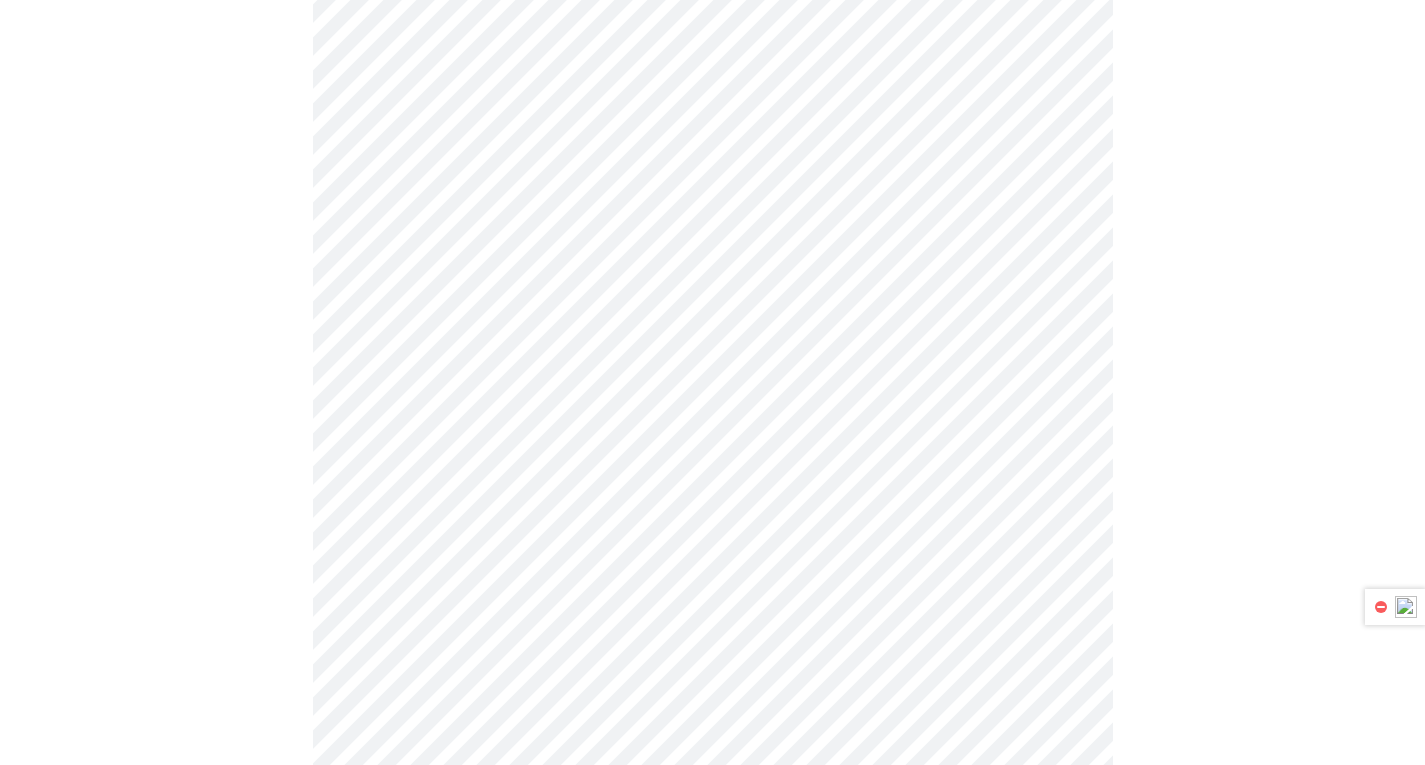 click on "MyMenopauseRx Appointments Messaging Labs 2 Uploads Medications Community Refer a Friend Hi [PERSON_NAME]   Intake Questions for [DATE] 3:40pm-4:00pm 3  /  13
Settings Billing Invoices Log out" at bounding box center [712, 976] 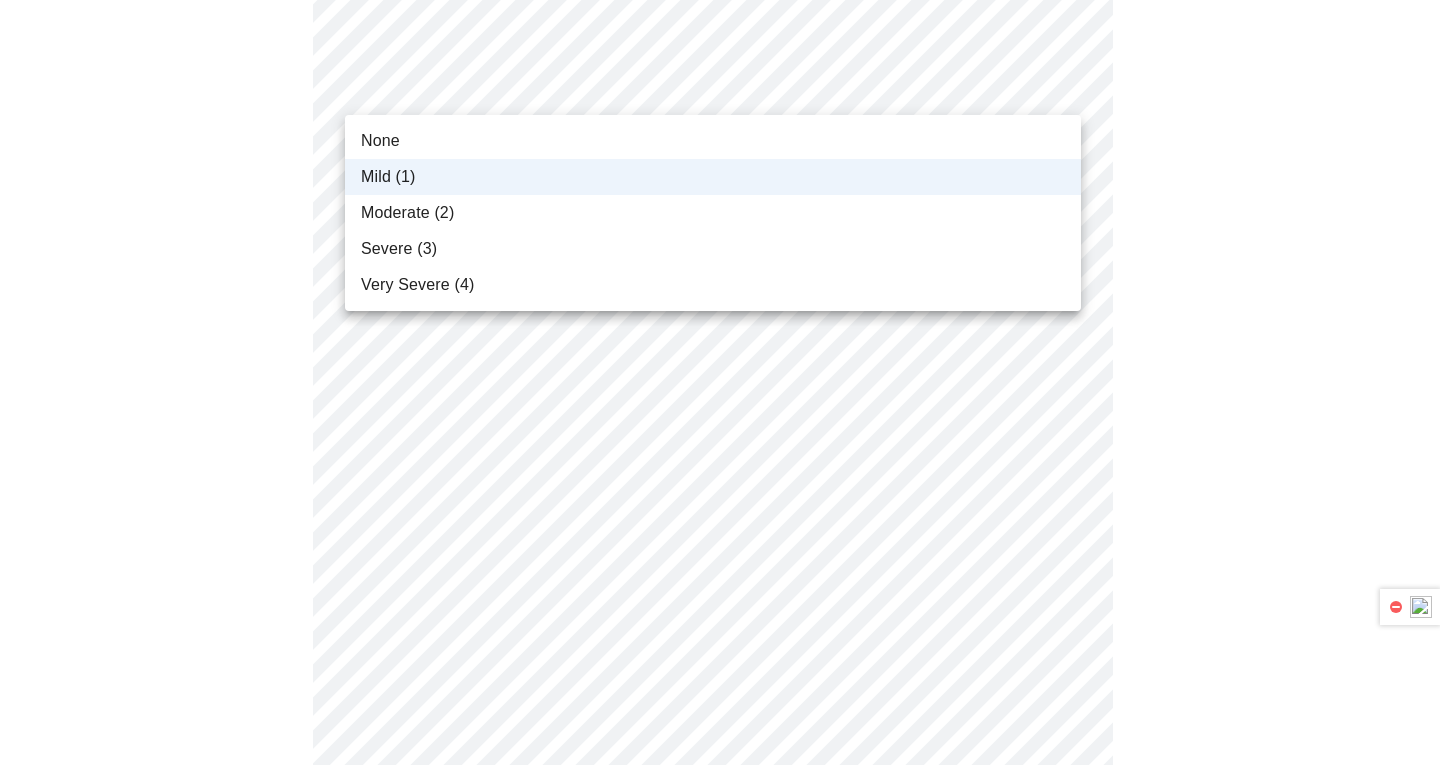 click on "Moderate (2)" at bounding box center [713, 213] 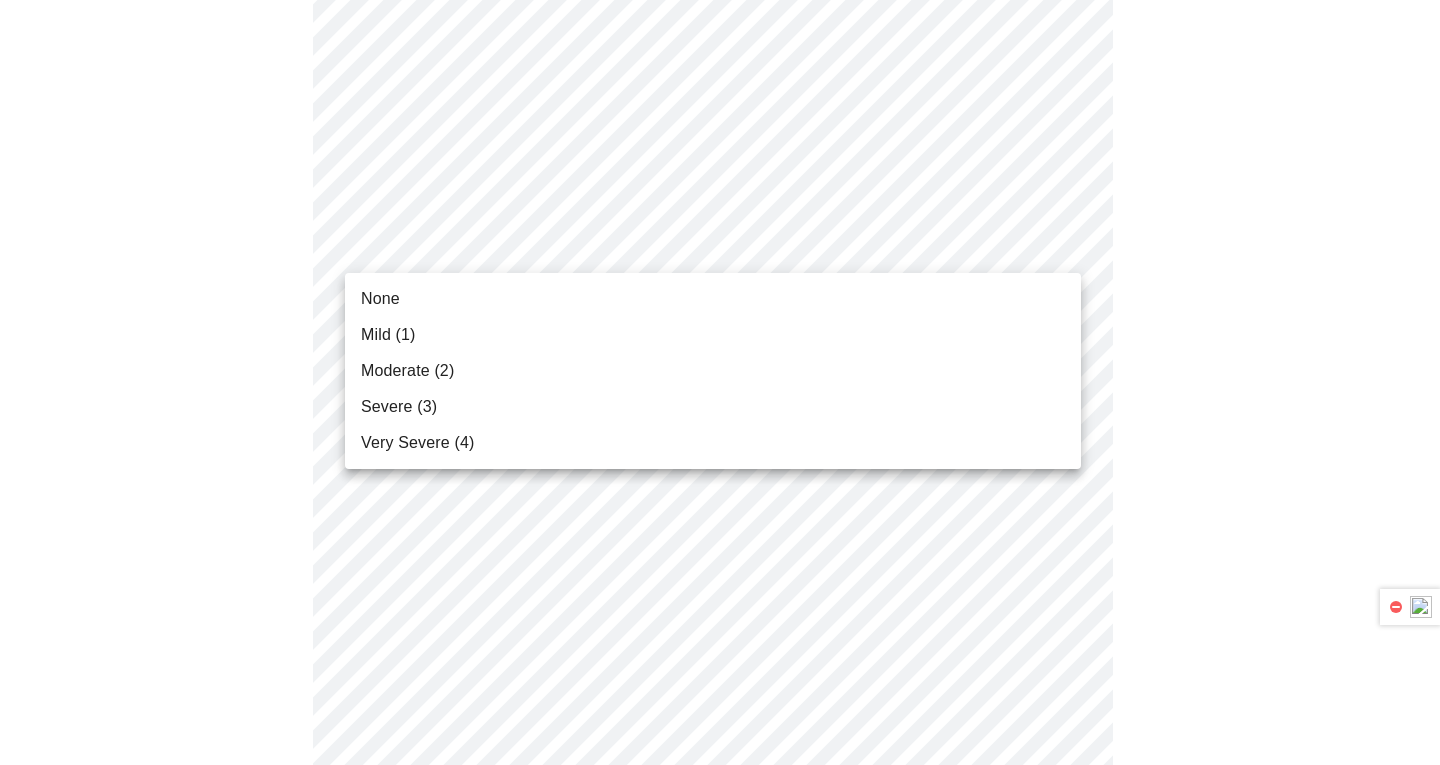 click on "MyMenopauseRx Appointments Messaging Labs 2 Uploads Medications Community Refer a Friend Hi [PERSON_NAME]   Intake Questions for [DATE] 3:40pm-4:00pm 3  /  13
Settings Billing Invoices Log out None Mild (1) Moderate (2) Severe (3) Very Severe (4)" at bounding box center [720, 976] 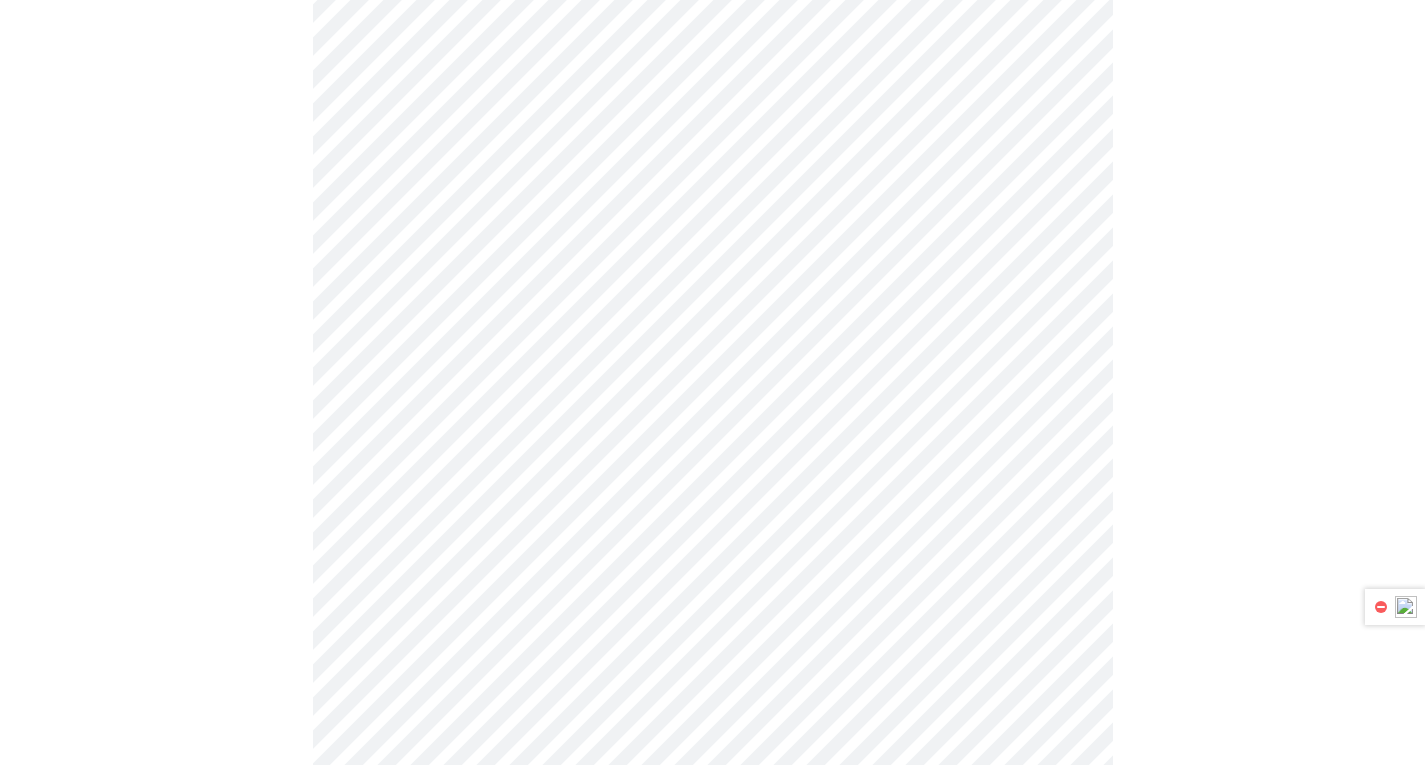 click on "MyMenopauseRx Appointments Messaging Labs 2 Uploads Medications Community Refer a Friend Hi [PERSON_NAME]   Intake Questions for [DATE] 3:40pm-4:00pm 3  /  13
Settings Billing Invoices Log out" at bounding box center (712, 962) 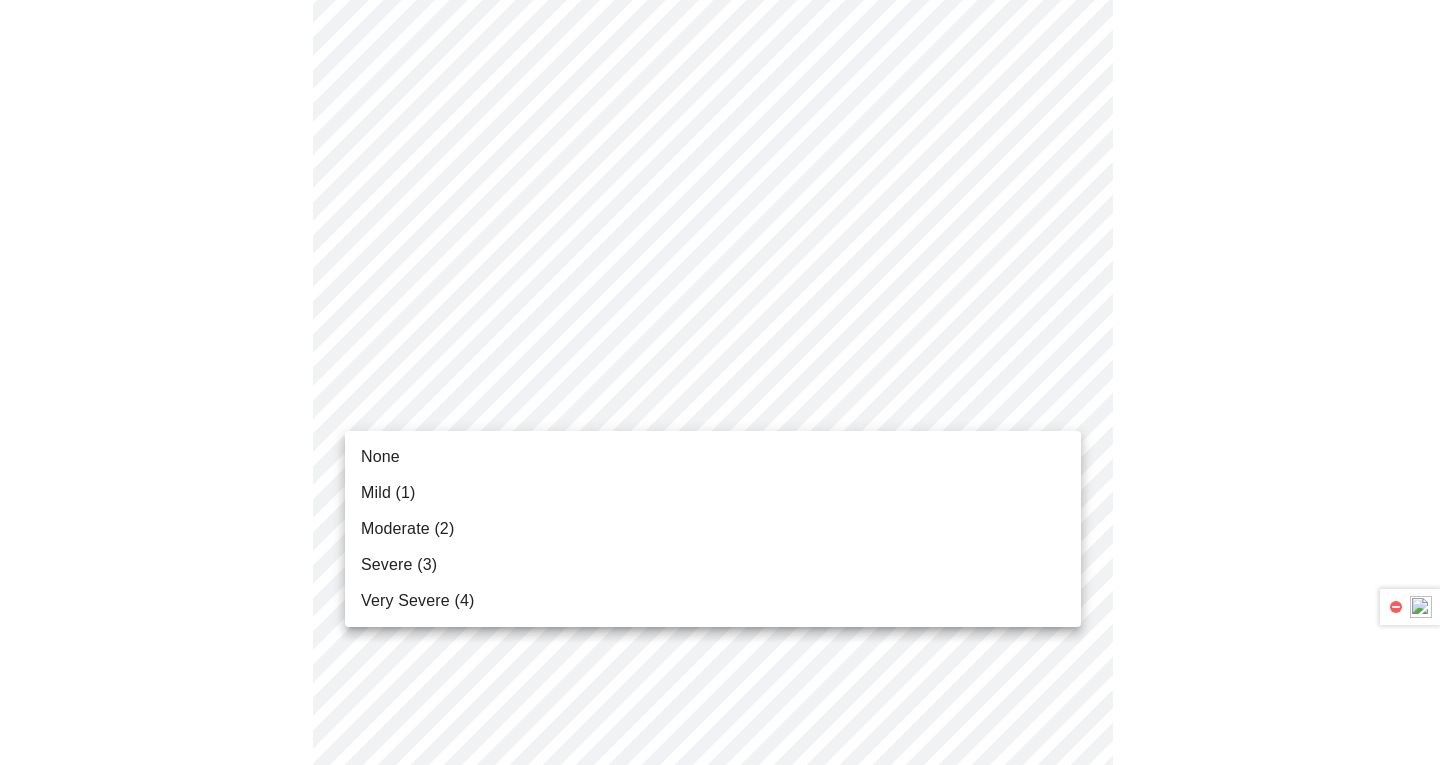 click on "Mild (1)" at bounding box center [713, 493] 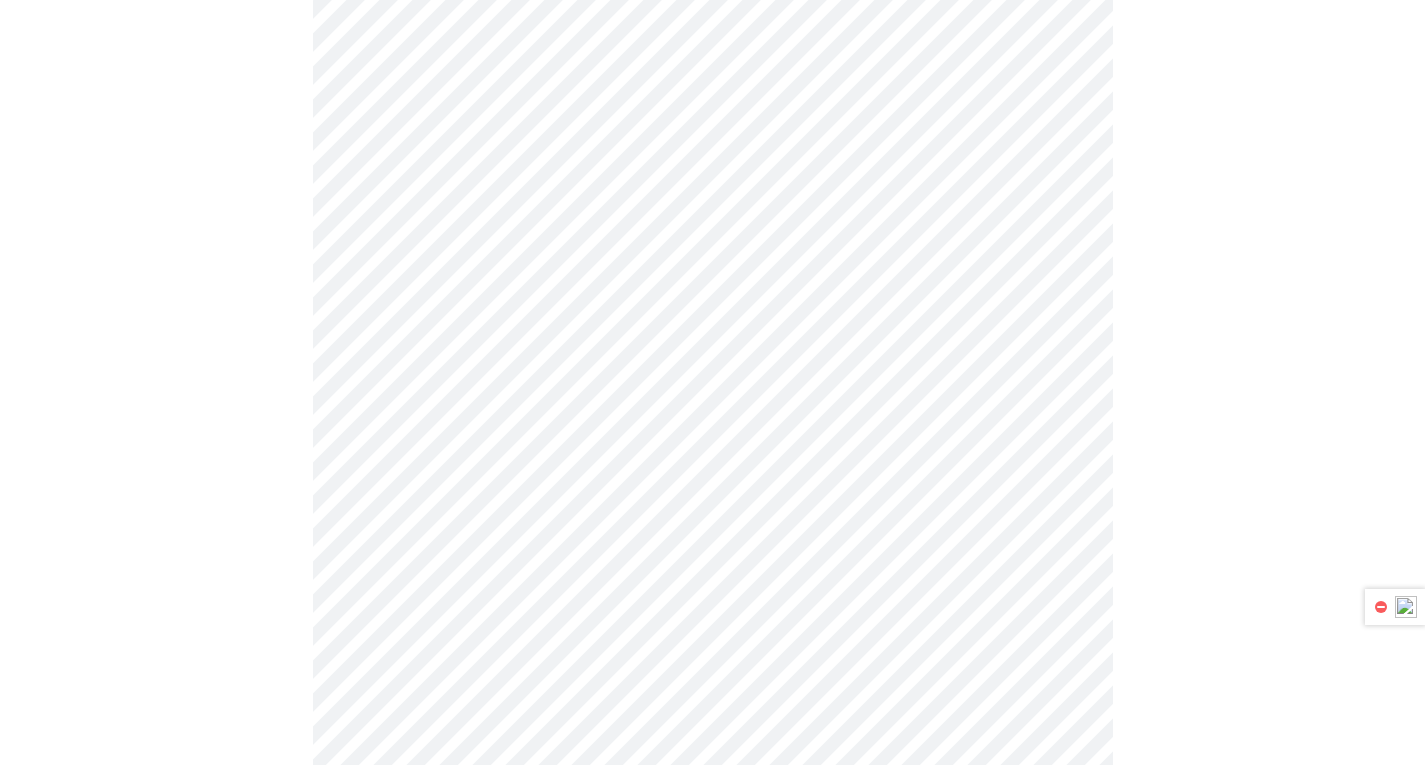 scroll, scrollTop: 732, scrollLeft: 0, axis: vertical 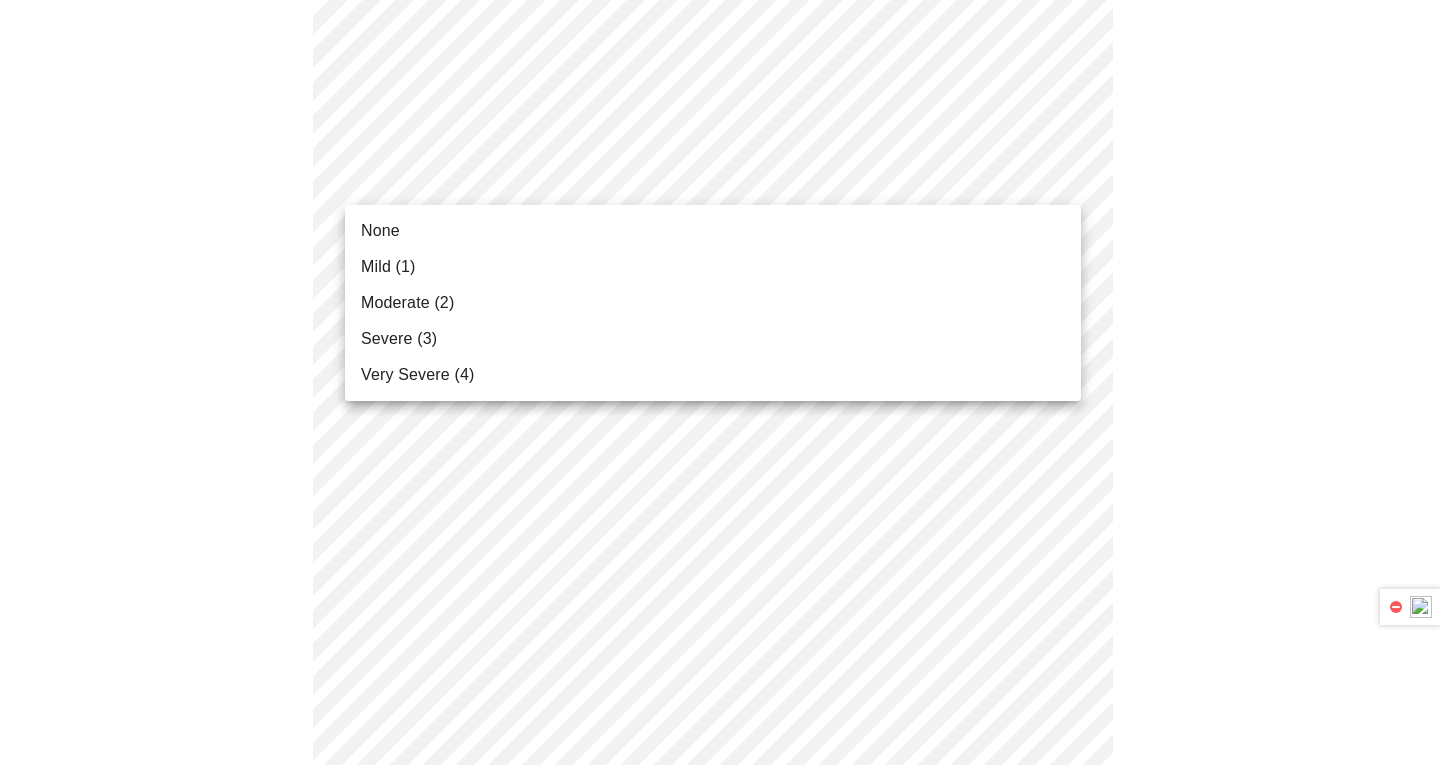 click on "MyMenopauseRx Appointments Messaging Labs 2 Uploads Medications Community Refer a Friend Hi [PERSON_NAME]   Intake Questions for [DATE] 3:40pm-4:00pm 3  /  13
Settings Billing Invoices Log out None Mild (1) Moderate (2) Severe (3) Very Severe (4)" at bounding box center (720, 564) 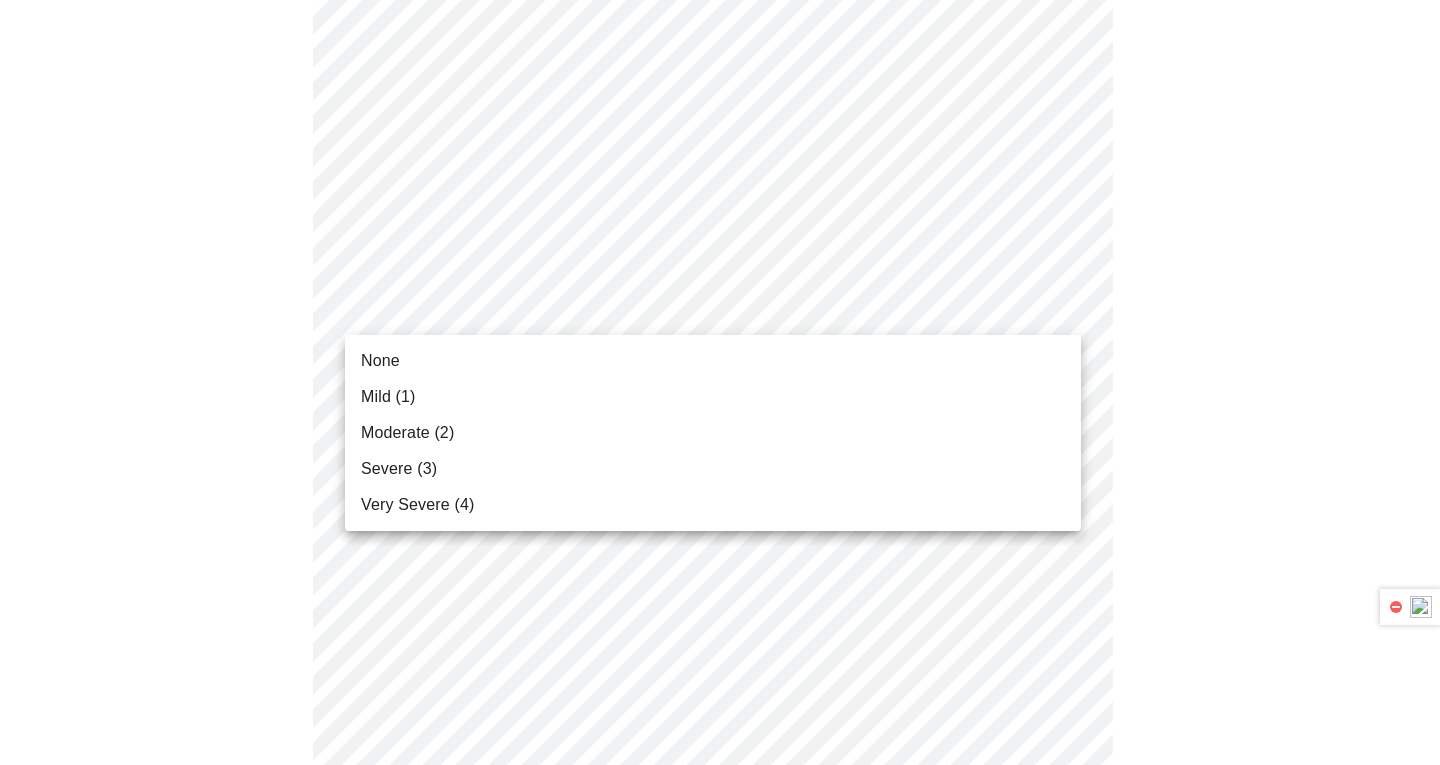 click on "MyMenopauseRx Appointments Messaging Labs 2 Uploads Medications Community Refer a Friend Hi [PERSON_NAME]   Intake Questions for [DATE] 3:40pm-4:00pm 3  /  13
Settings Billing Invoices Log out None Mild (1) Moderate (2) Severe (3) Very Severe (4)" at bounding box center [720, 550] 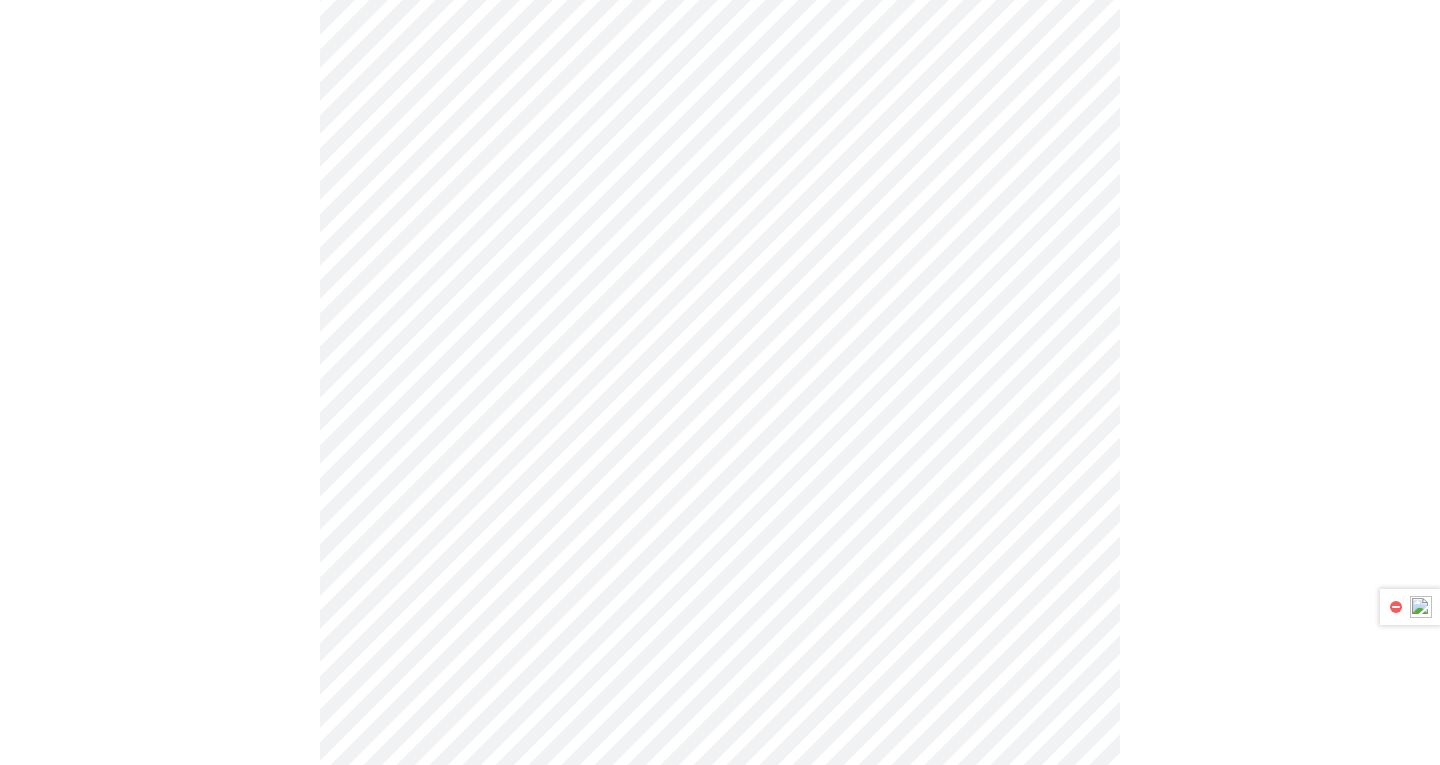 click on "MyMenopauseRx Appointments Messaging Labs 2 Uploads Medications Community Refer a Friend Hi [PERSON_NAME]   Intake Questions for [DATE] 3:40pm-4:00pm 3  /  13
Settings Billing Invoices Log out" at bounding box center [720, 536] 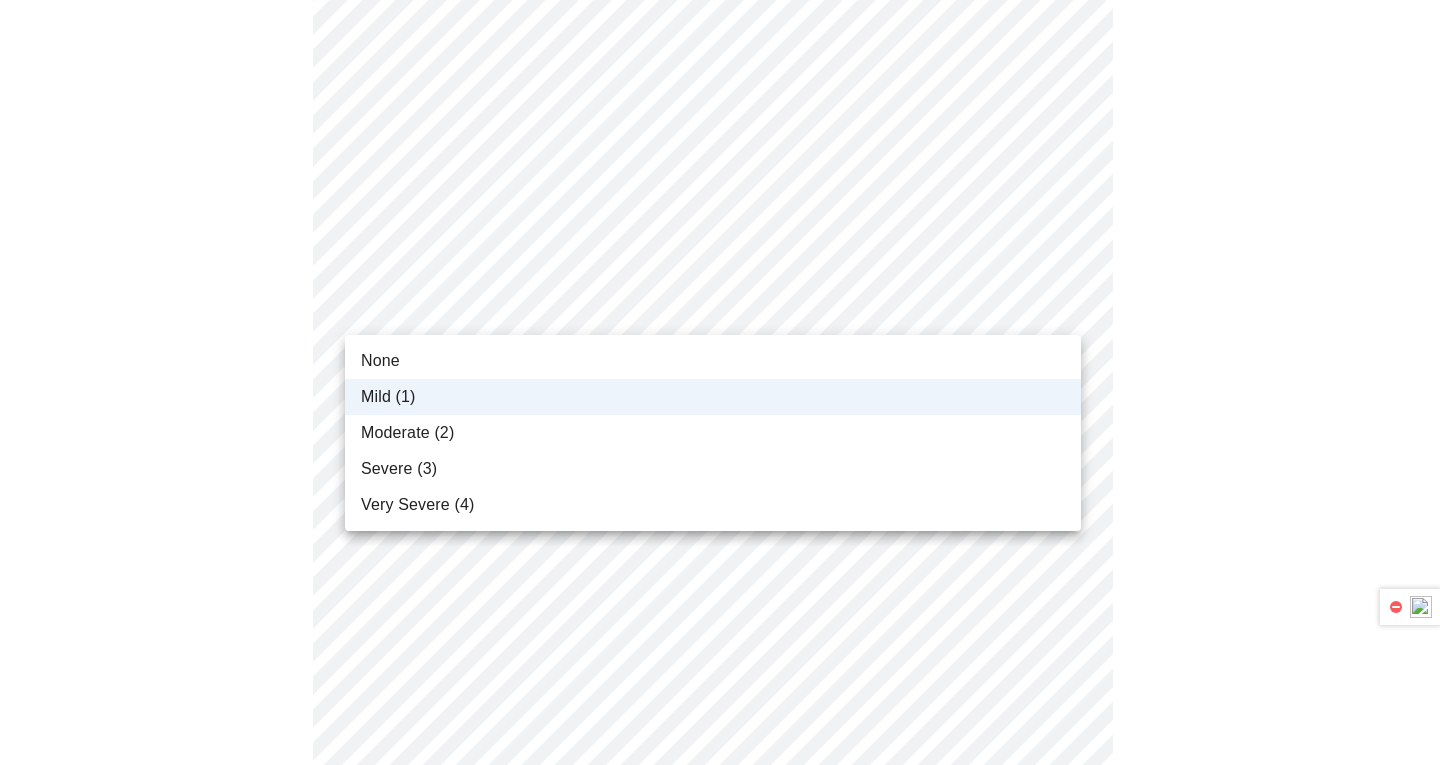 click on "None" at bounding box center [713, 361] 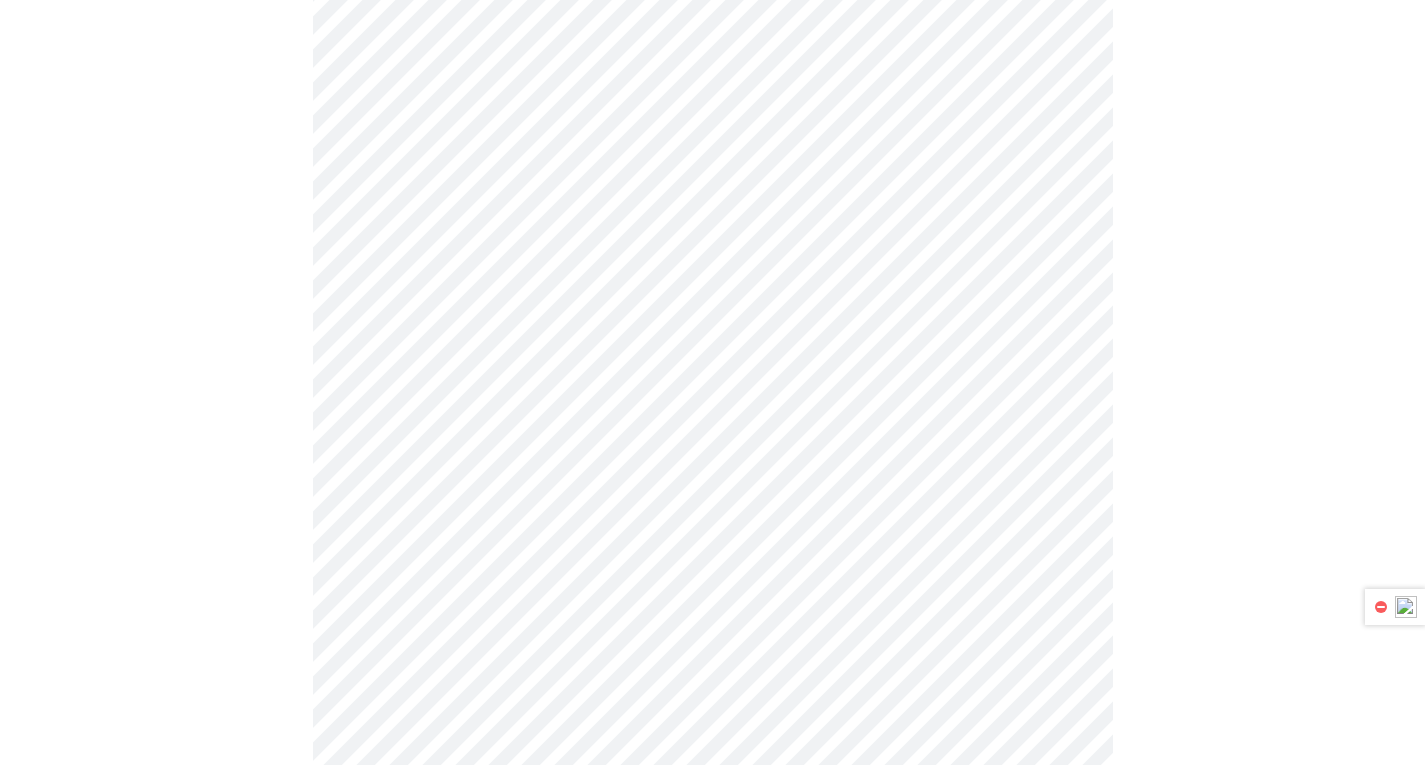 click on "MyMenopauseRx Appointments Messaging Labs 2 Uploads Medications Community Refer a Friend Hi [PERSON_NAME]   Intake Questions for [DATE] 3:40pm-4:00pm 3  /  13
Settings Billing Invoices Log out" at bounding box center (712, 536) 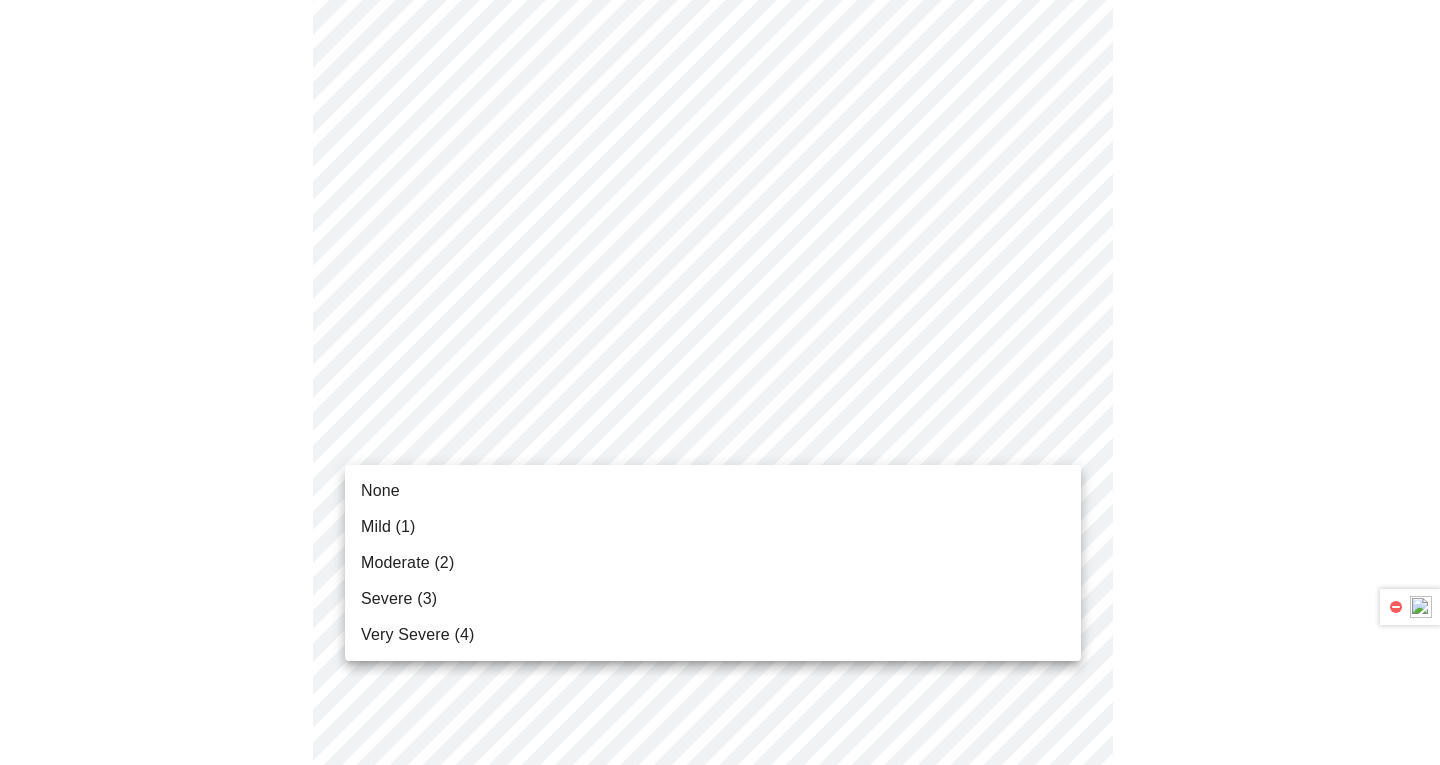 click on "Mild (1)" at bounding box center [713, 527] 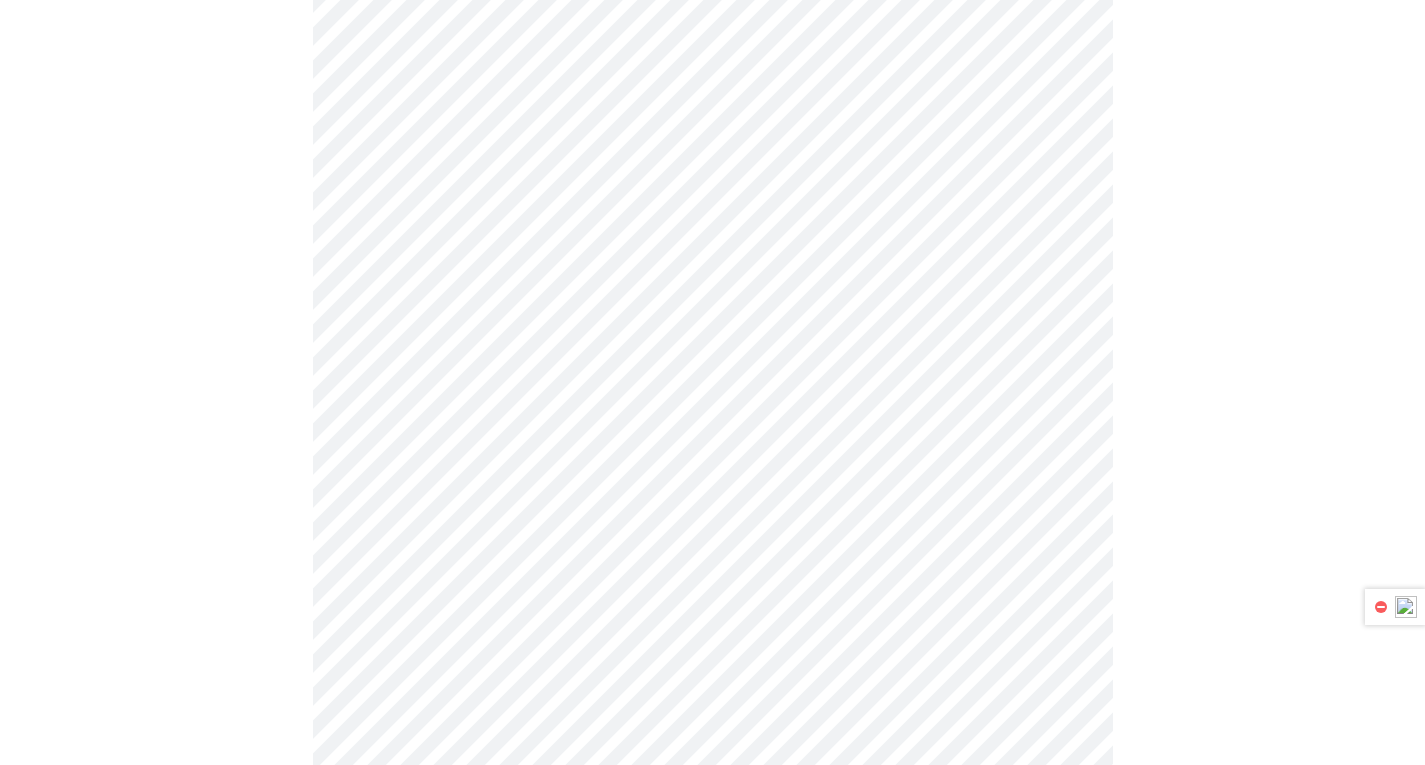scroll, scrollTop: 1223, scrollLeft: 0, axis: vertical 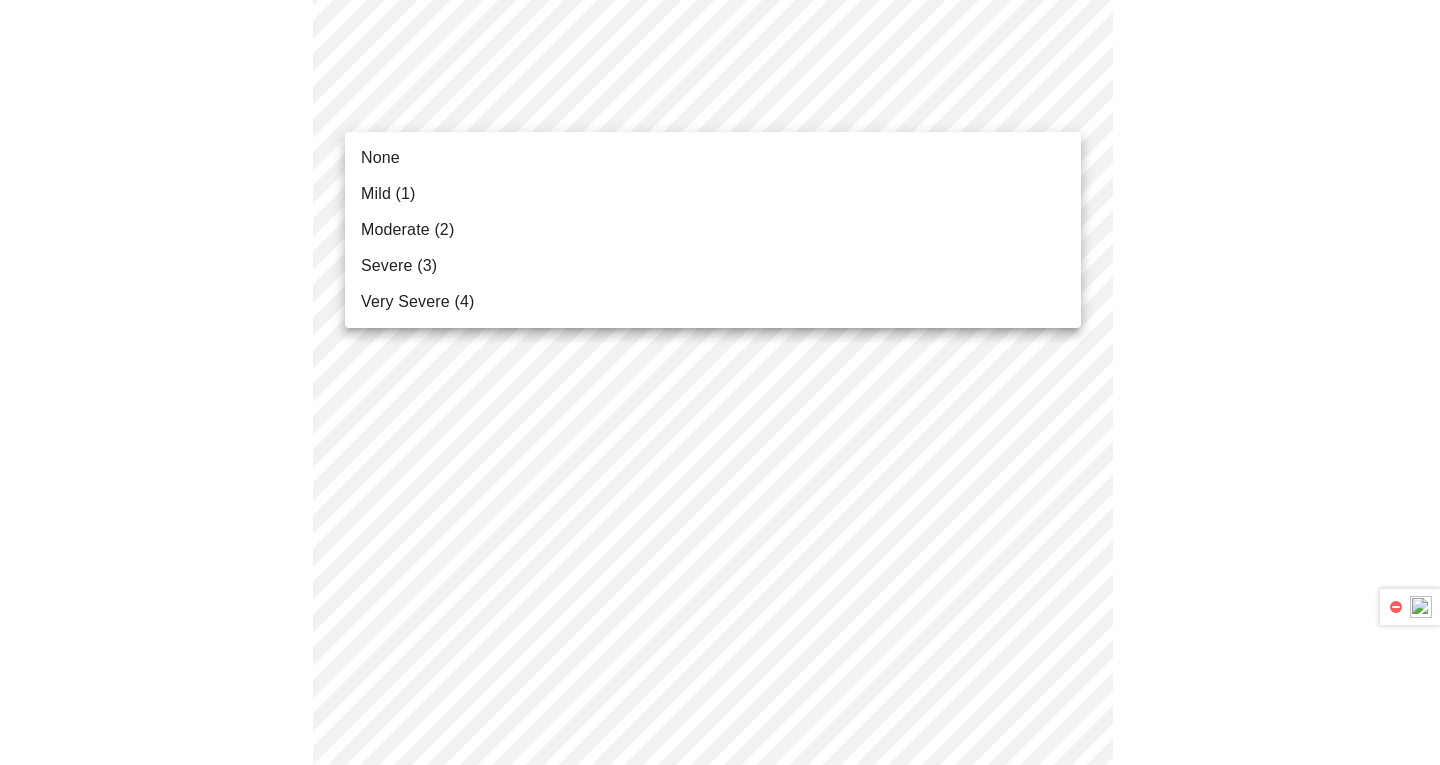 click on "MyMenopauseRx Appointments Messaging Labs 2 Uploads Medications Community Refer a Friend Hi [PERSON_NAME]   Intake Questions for [DATE] 3:40pm-4:00pm 3  /  13
Settings Billing Invoices Log out None Mild (1) Moderate (2) Severe (3) Very Severe (4)" at bounding box center [720, 31] 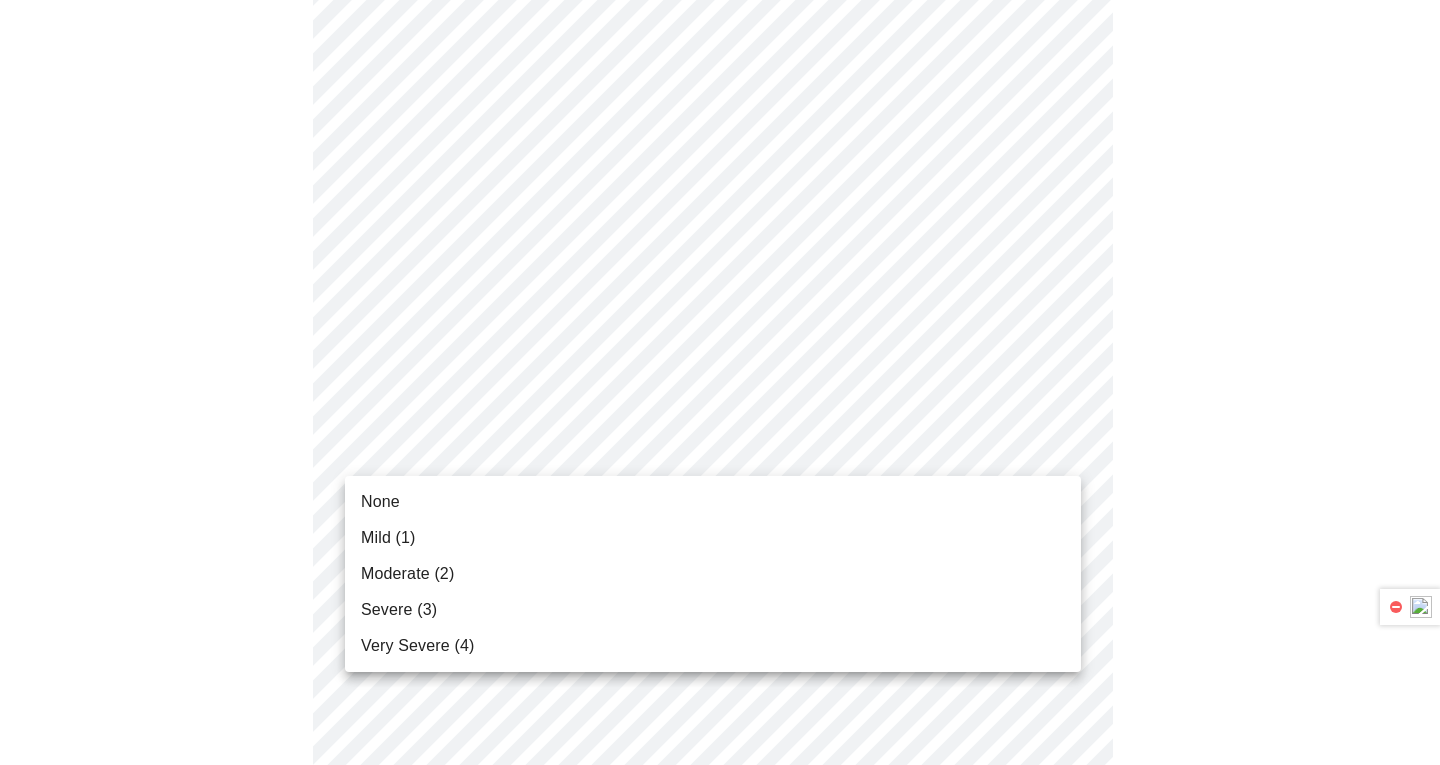 click on "MyMenopauseRx Appointments Messaging Labs 2 Uploads Medications Community Refer a Friend Hi [PERSON_NAME]   Intake Questions for [DATE] 3:40pm-4:00pm 3  /  13
Settings Billing Invoices Log out None Mild (1) Moderate (2) Severe (3) Very Severe (4)" at bounding box center (720, 17) 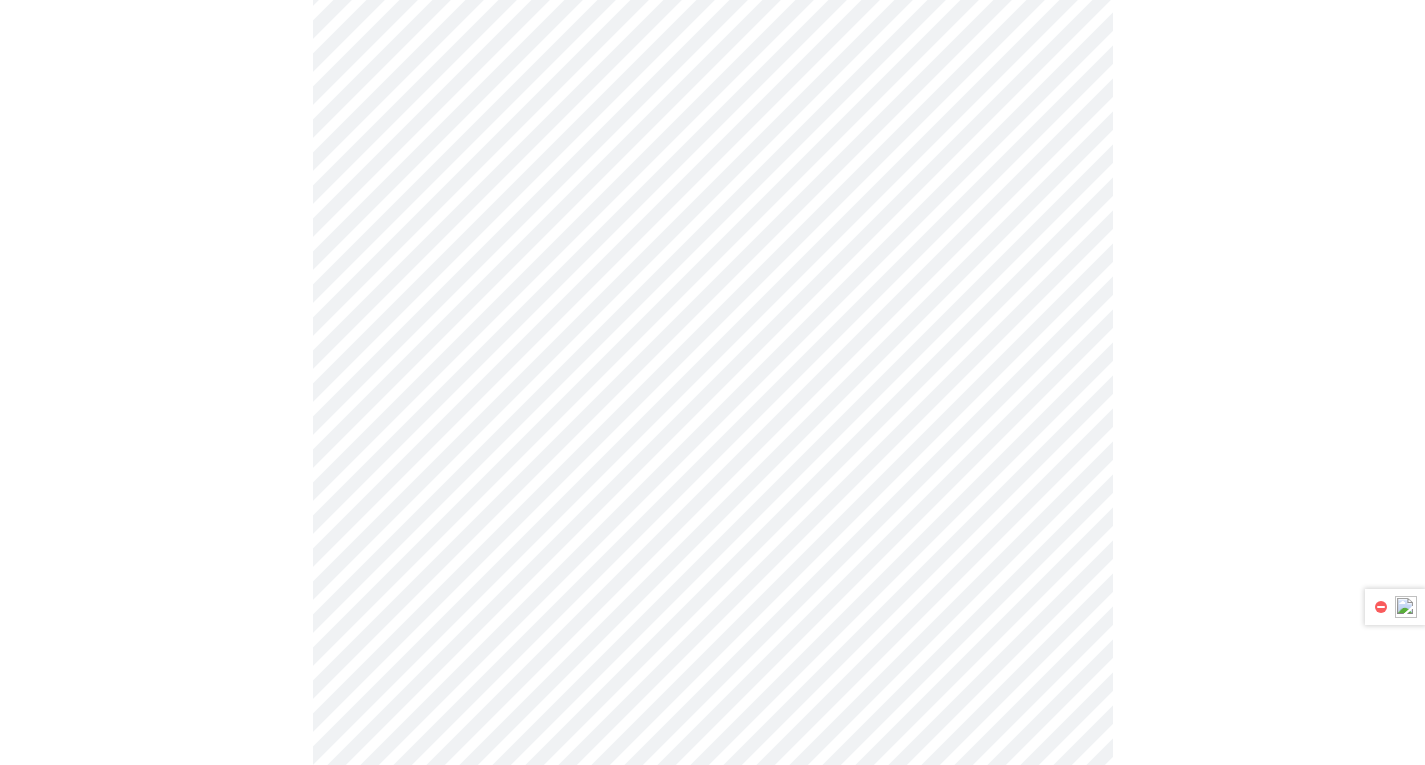 click on "MyMenopauseRx Appointments Messaging Labs 2 Uploads Medications Community Refer a Friend Hi [PERSON_NAME]   Intake Questions for [DATE] 3:40pm-4:00pm 3  /  13
Settings Billing Invoices Log out" at bounding box center (712, 3) 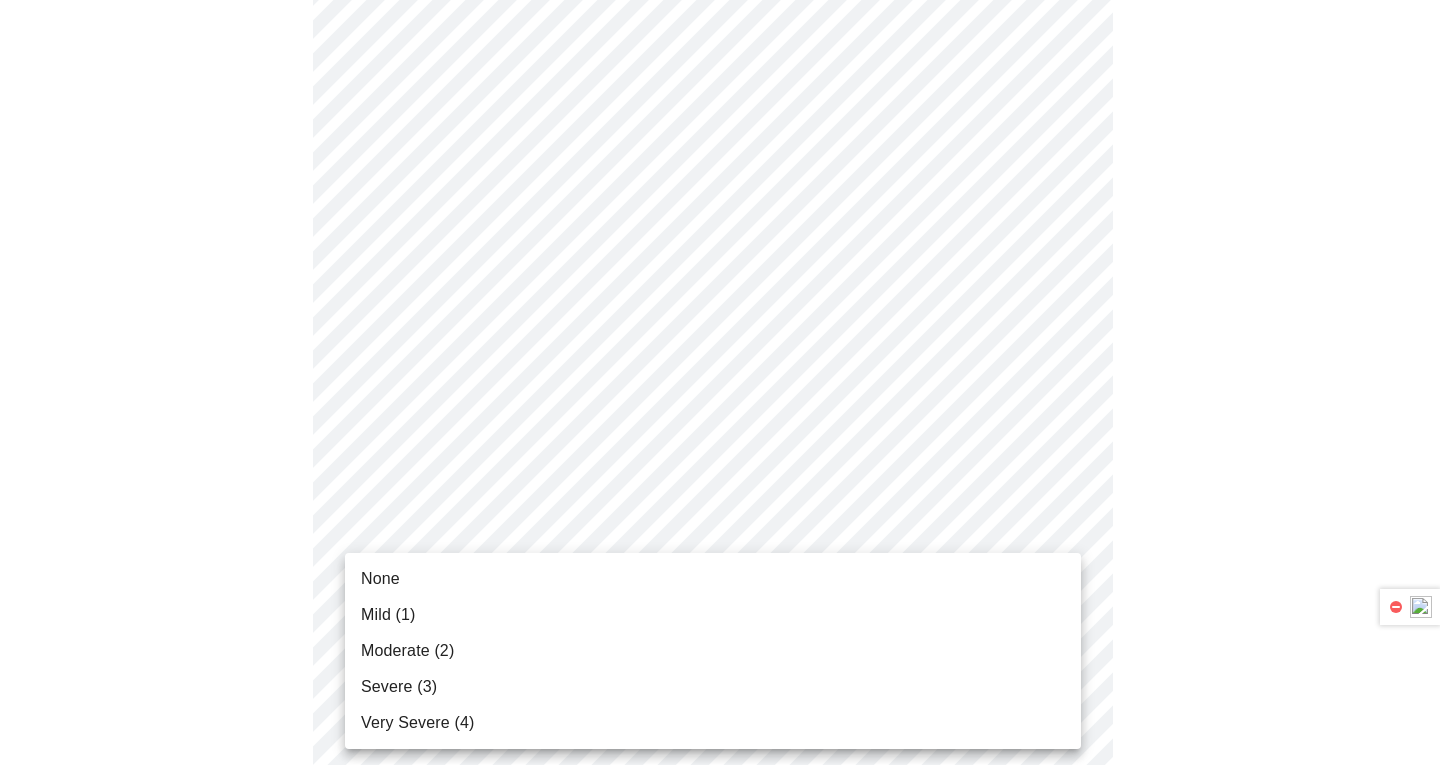 click on "Moderate (2)" at bounding box center (713, 651) 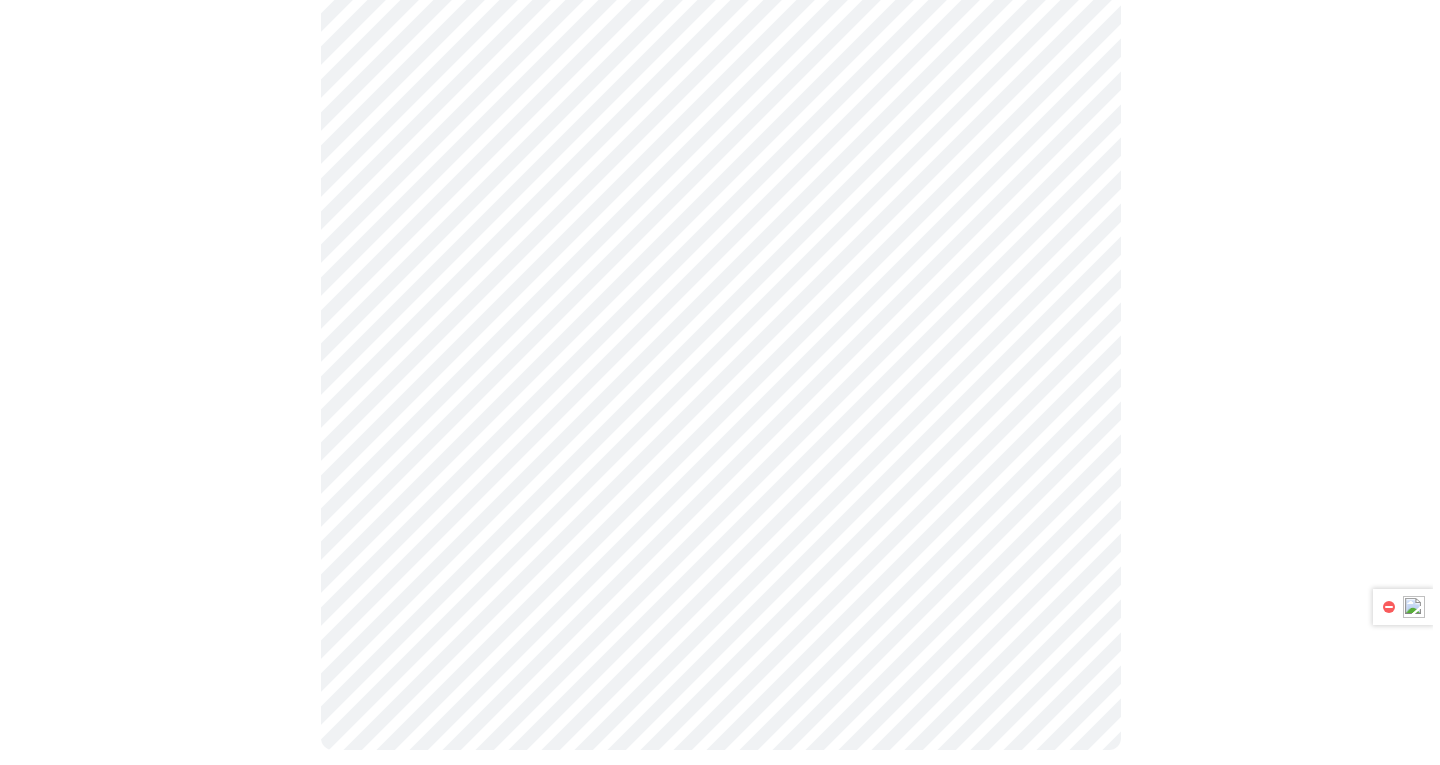 scroll, scrollTop: 1643, scrollLeft: 0, axis: vertical 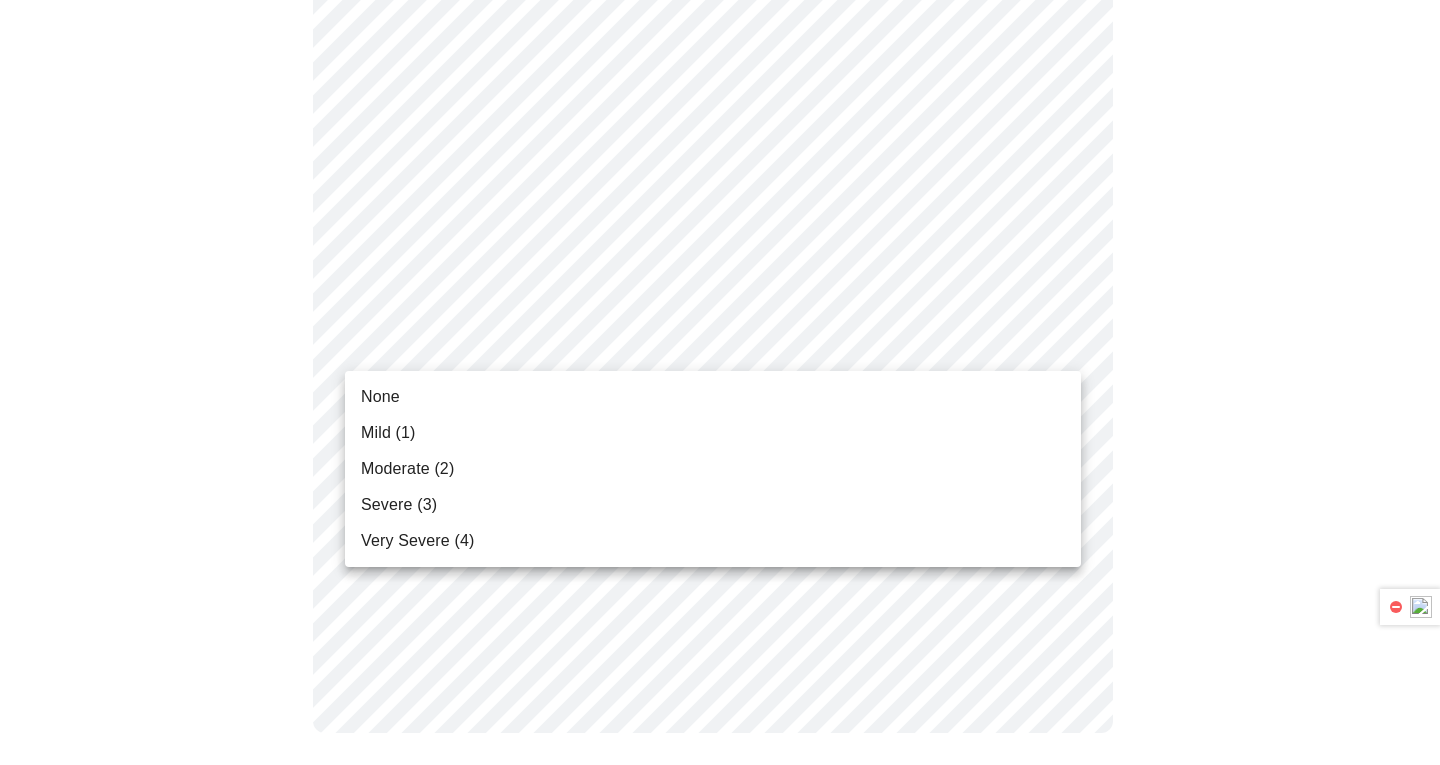 click on "MyMenopauseRx Appointments Messaging Labs 2 Uploads Medications Community Refer a Friend Hi [PERSON_NAME]   Intake Questions for [DATE] 3:40pm-4:00pm 3  /  13
Settings Billing Invoices Log out None Mild (1) Moderate (2) Severe (3) Very Severe (4)" at bounding box center [720, -431] 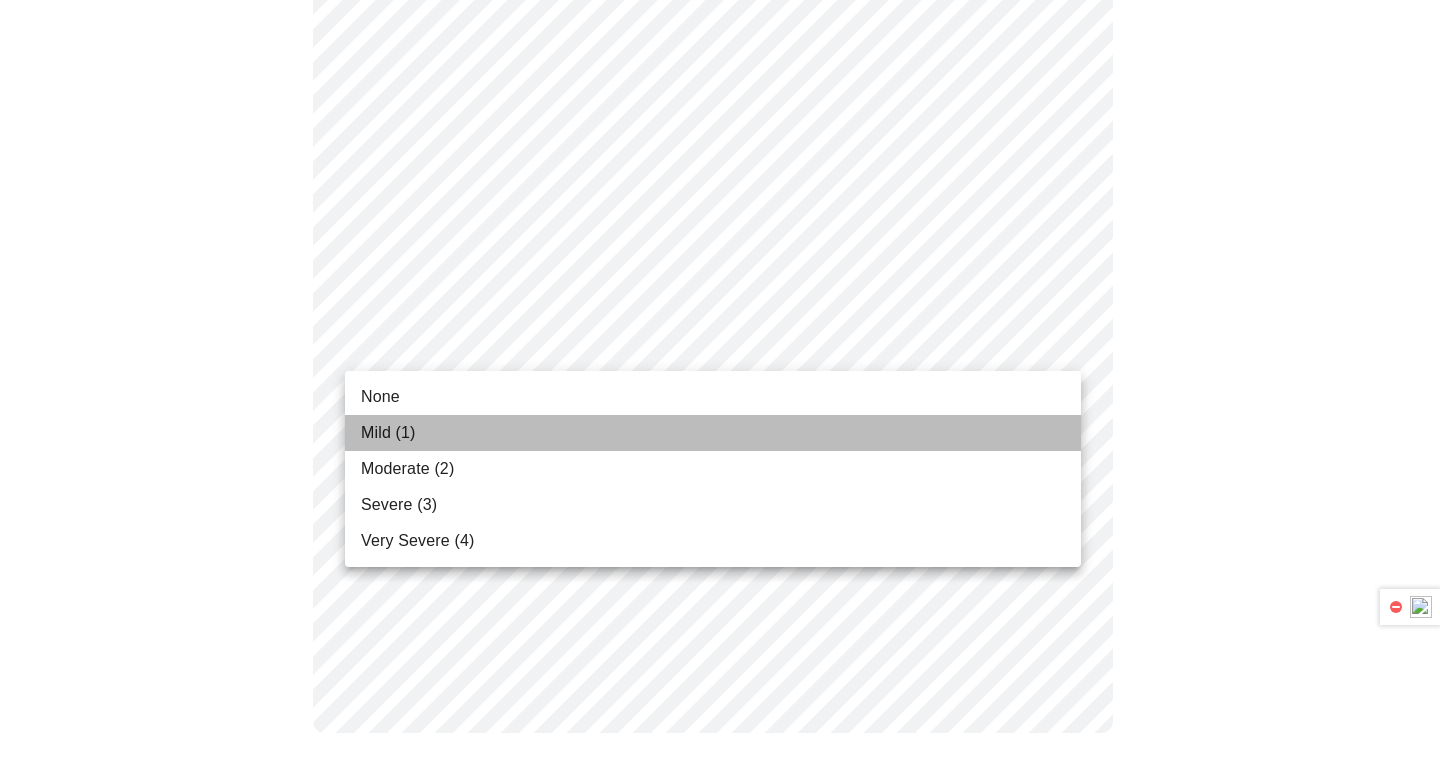click on "Mild (1)" at bounding box center [713, 433] 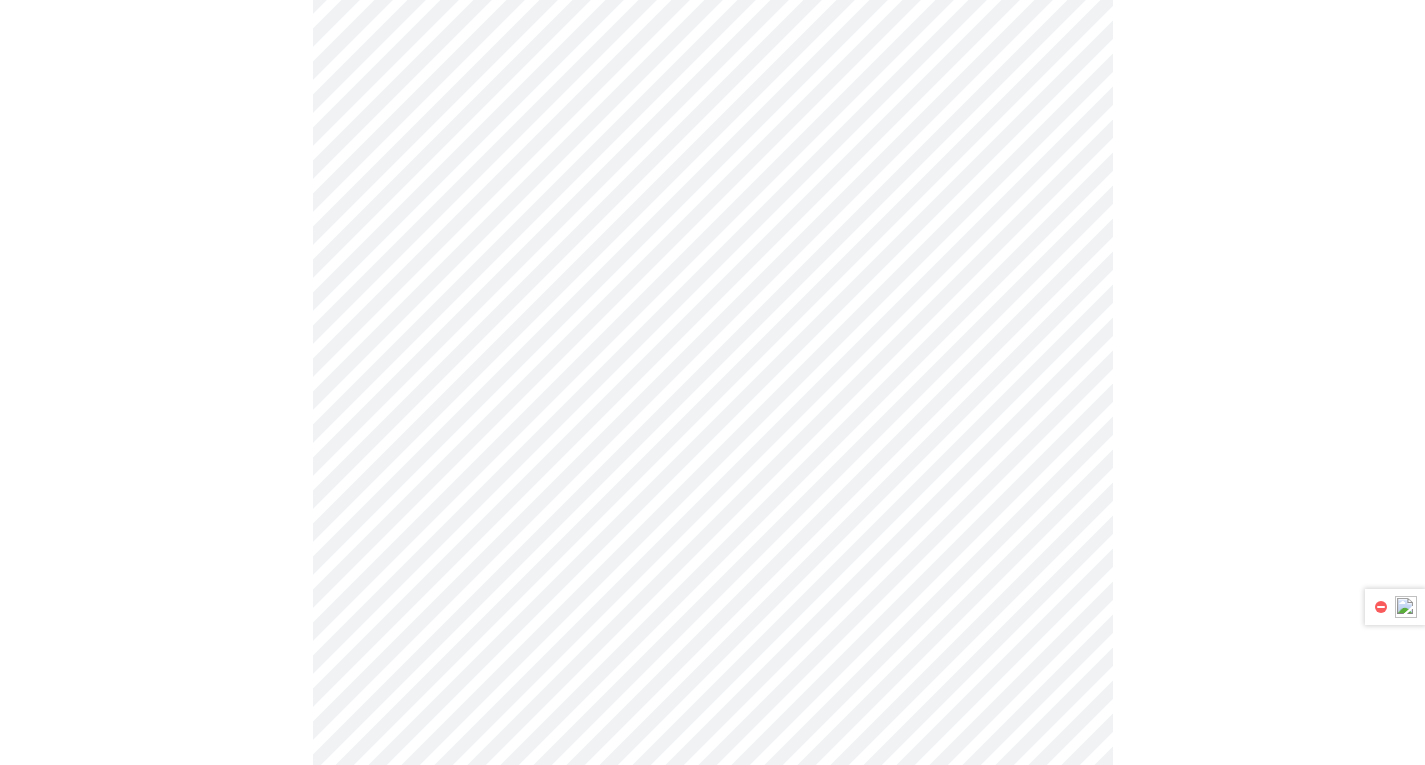 scroll, scrollTop: 1217, scrollLeft: 0, axis: vertical 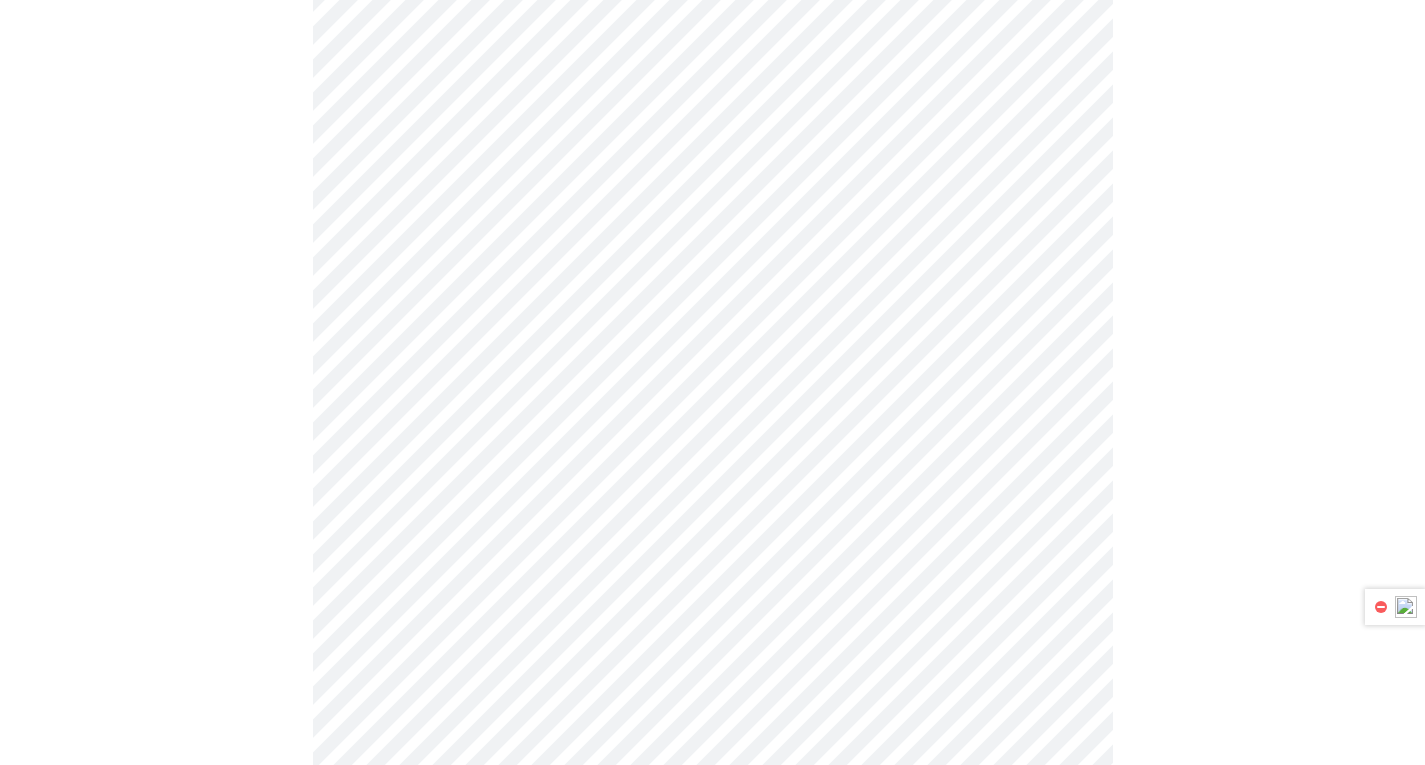 click on "MyMenopauseRx Appointments Messaging Labs 2 Uploads Medications Community Refer a Friend Hi [PERSON_NAME]   Intake Questions for [DATE] 3:40pm-4:00pm 3  /  13
Settings Billing Invoices Log out" at bounding box center (712, -19) 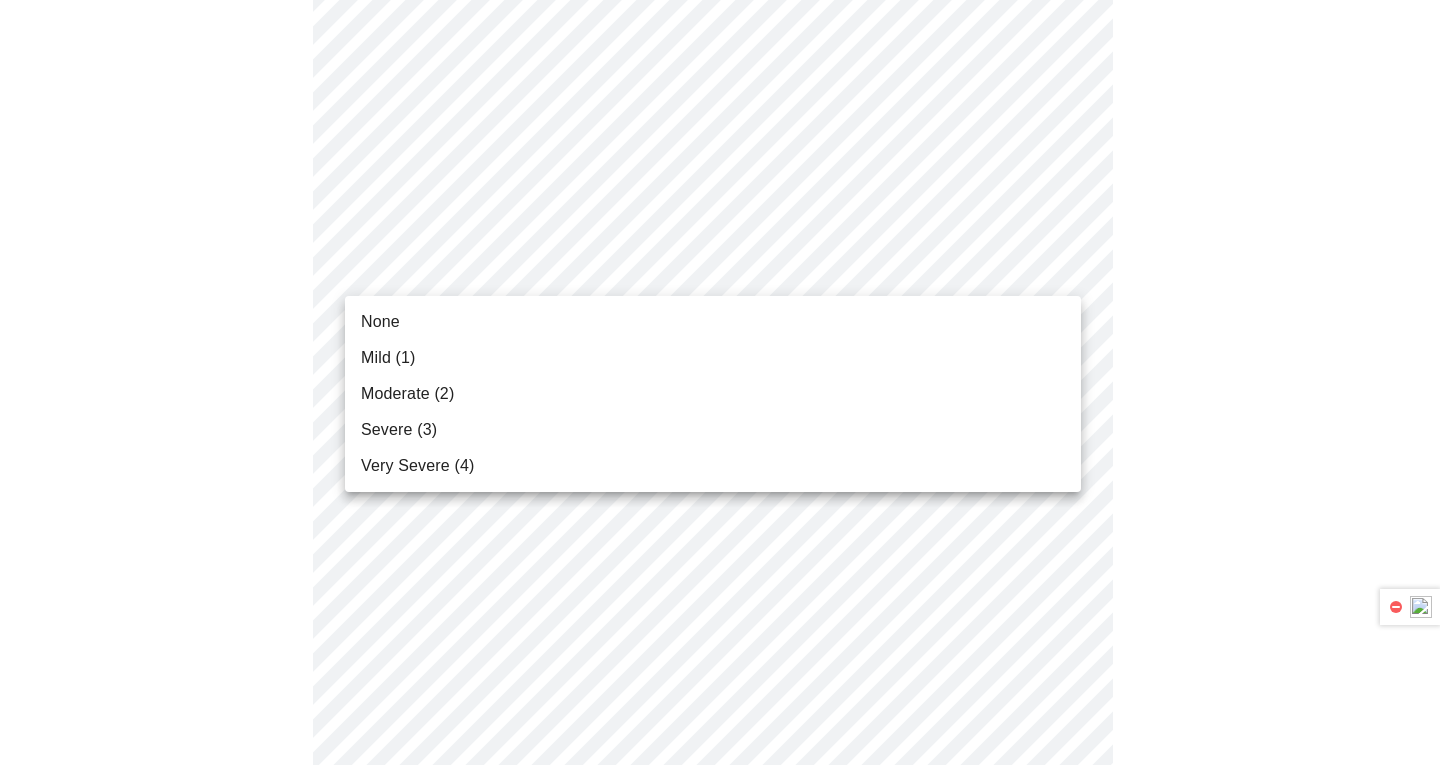 click on "Moderate (2)" at bounding box center [713, 394] 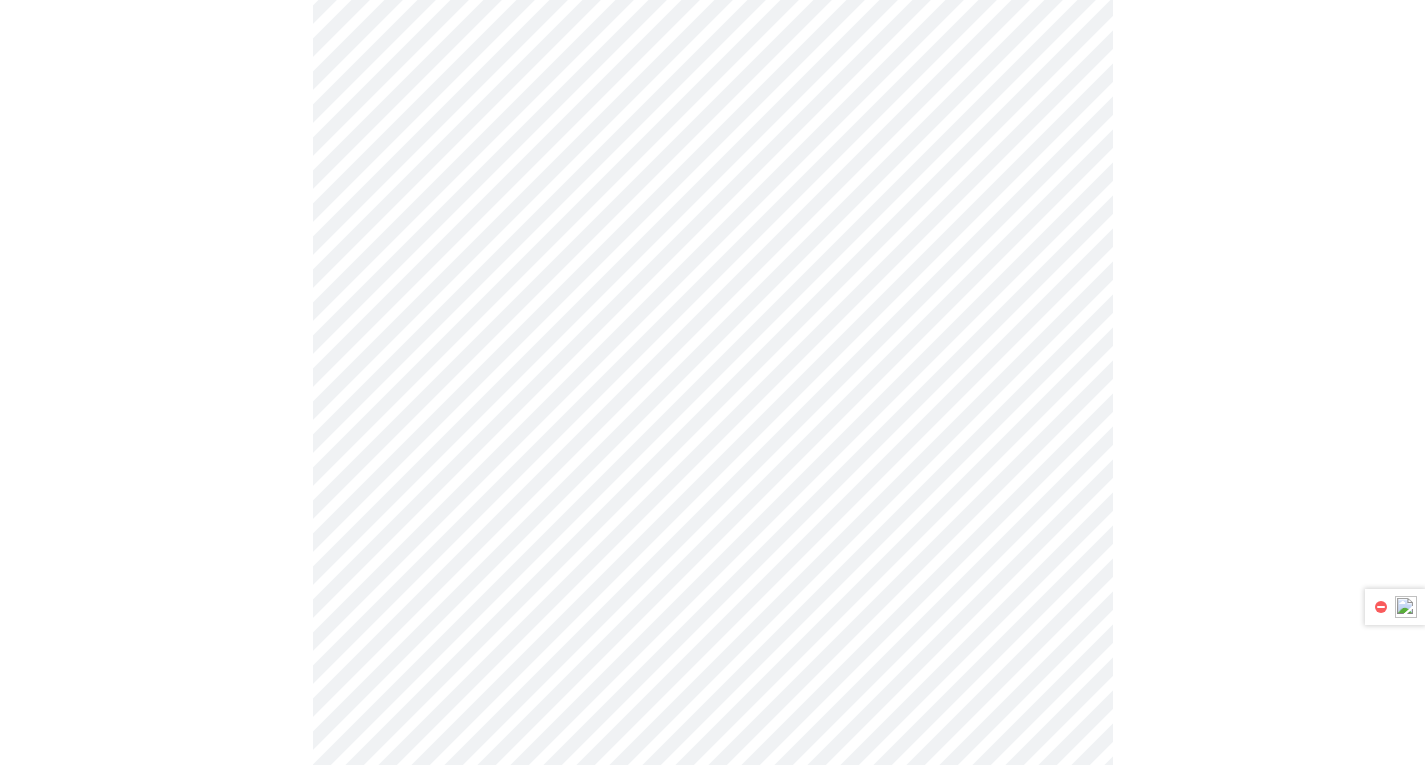 scroll, scrollTop: 880, scrollLeft: 0, axis: vertical 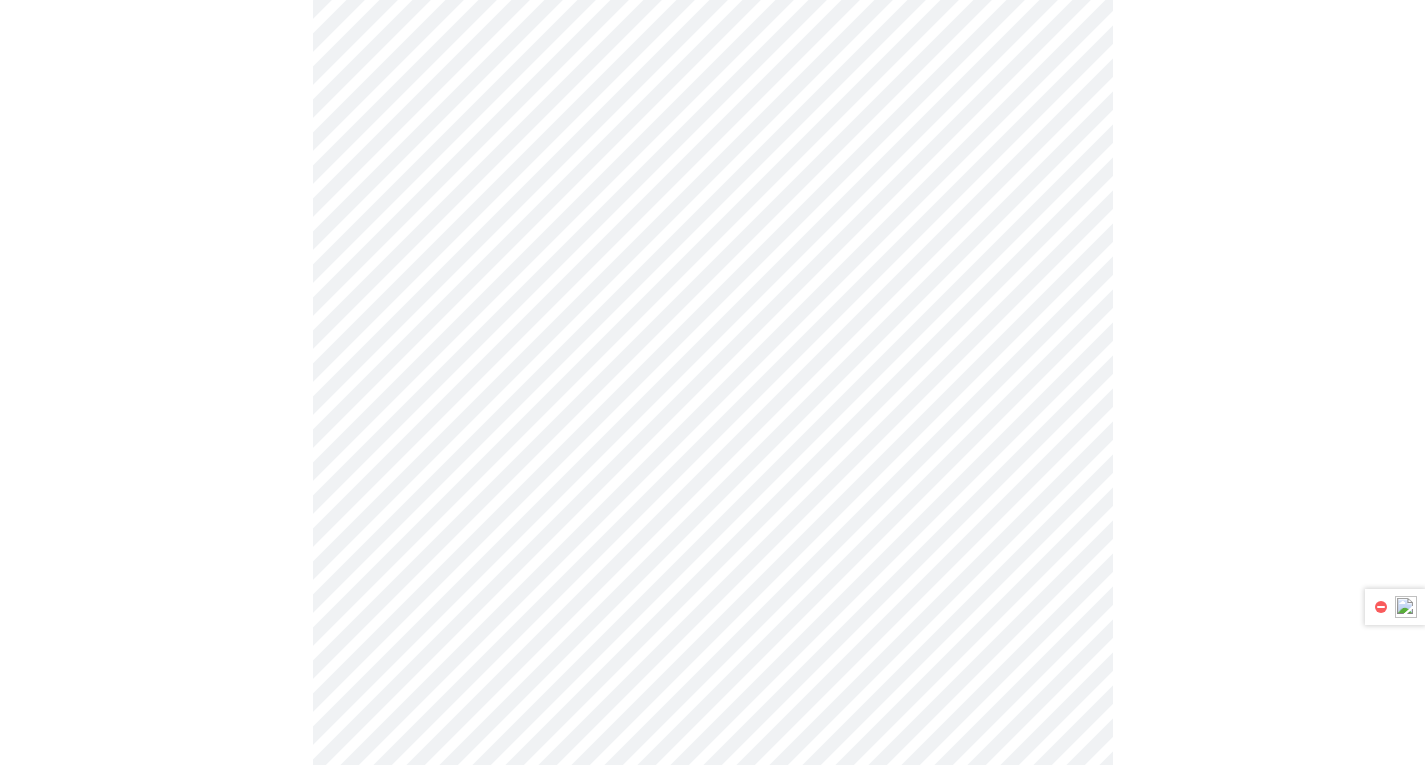 click on "MyMenopauseRx Appointments Messaging Labs 2 Uploads Medications Community Refer a Friend Hi [PERSON_NAME]   Intake Questions for [DATE] 3:40pm-4:00pm 4  /  13
Settings Billing Invoices Log out" at bounding box center [712, 74] 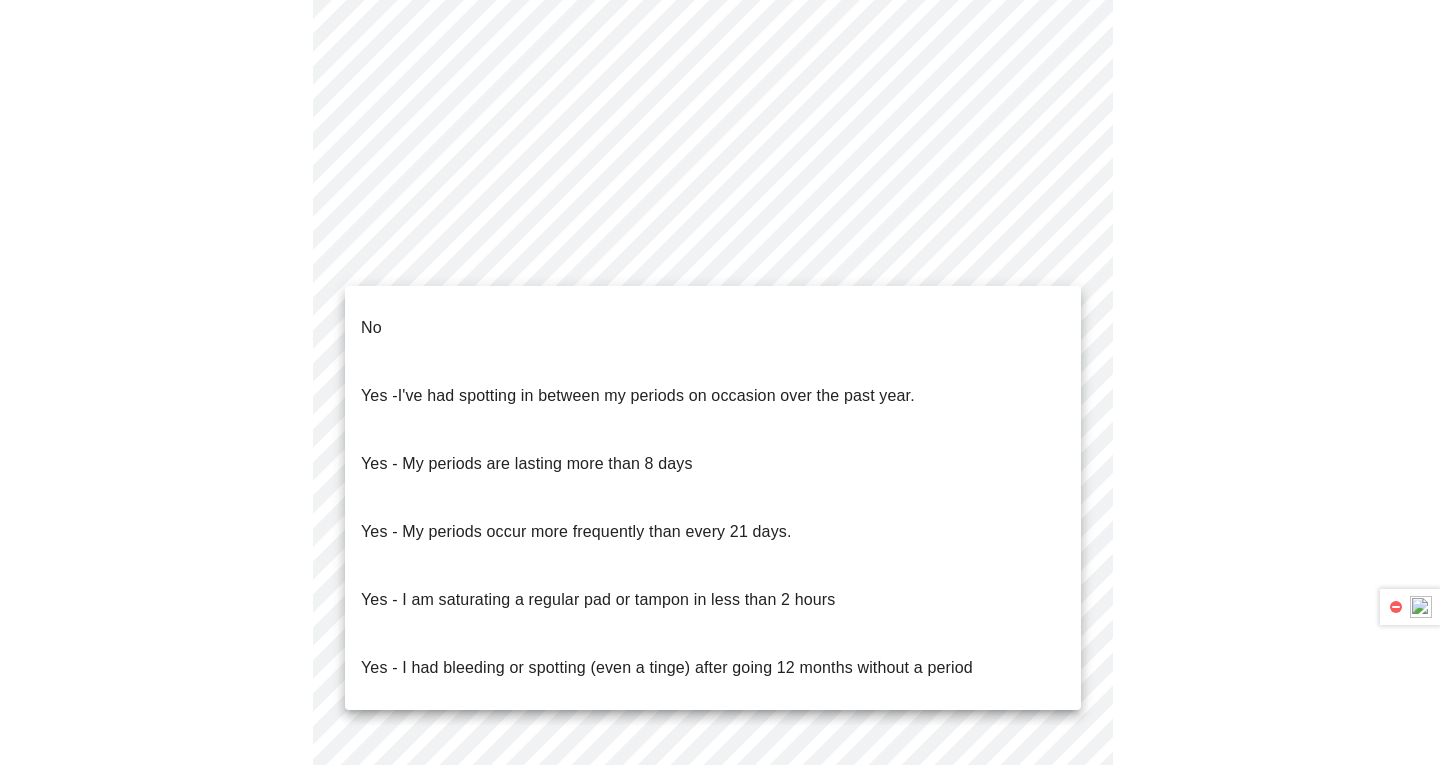 click on "No" at bounding box center [713, 328] 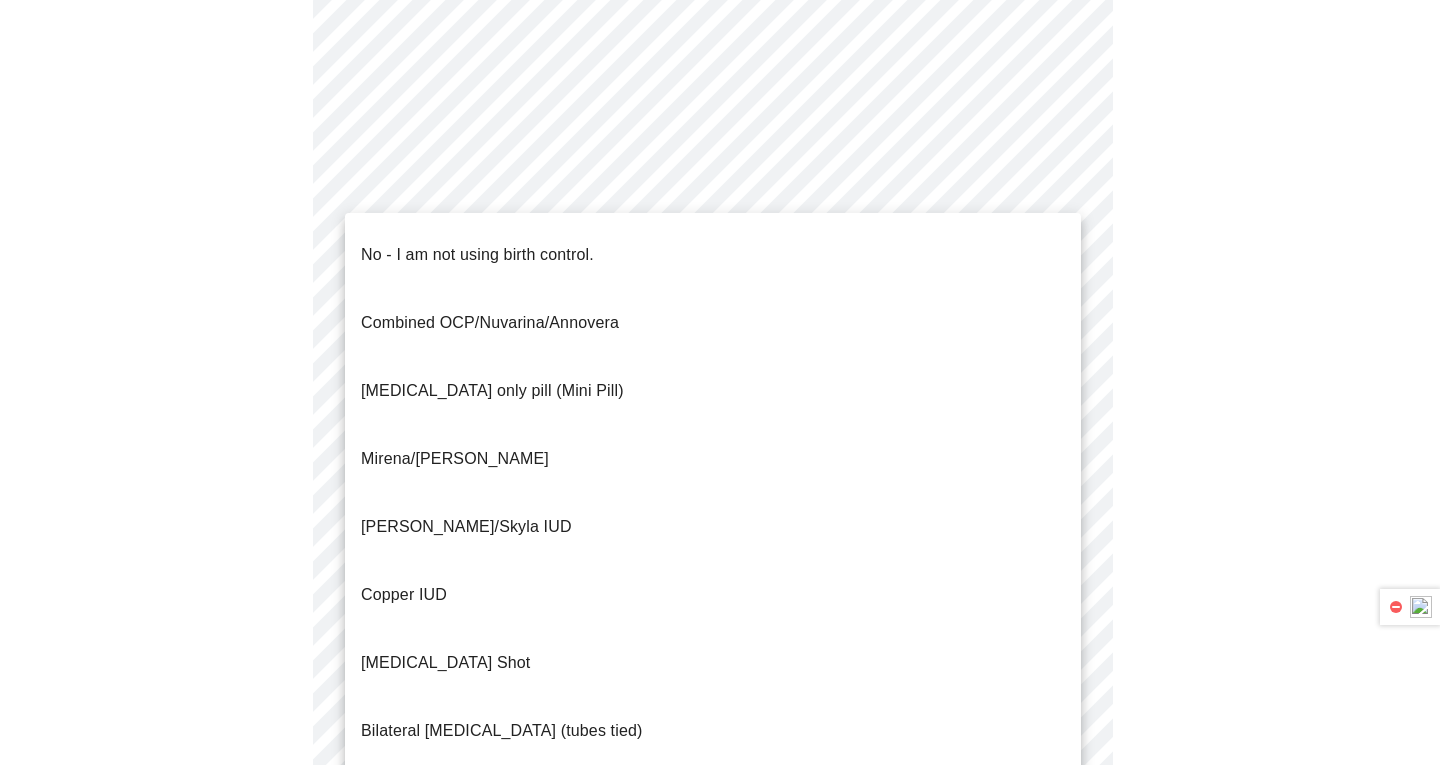 click on "MyMenopauseRx Appointments Messaging Labs 2 Uploads Medications Community Refer a Friend Hi [PERSON_NAME]   Intake Questions for [DATE] 3:40pm-4:00pm 4  /  13
Settings Billing Invoices Log out No - I am not using birth control.
Combined OCP/Nuvarina/Annovera
[MEDICAL_DATA] only pill (Mini Pill)
Mirena/Liletta IUD
Kyleena/Skyla IUD
Copper IUD
[MEDICAL_DATA] Shot
Bilateral [MEDICAL_DATA] (tubes tied)
Parnter had [MEDICAL_DATA]
Barrier method (condoms)" at bounding box center (720, 68) 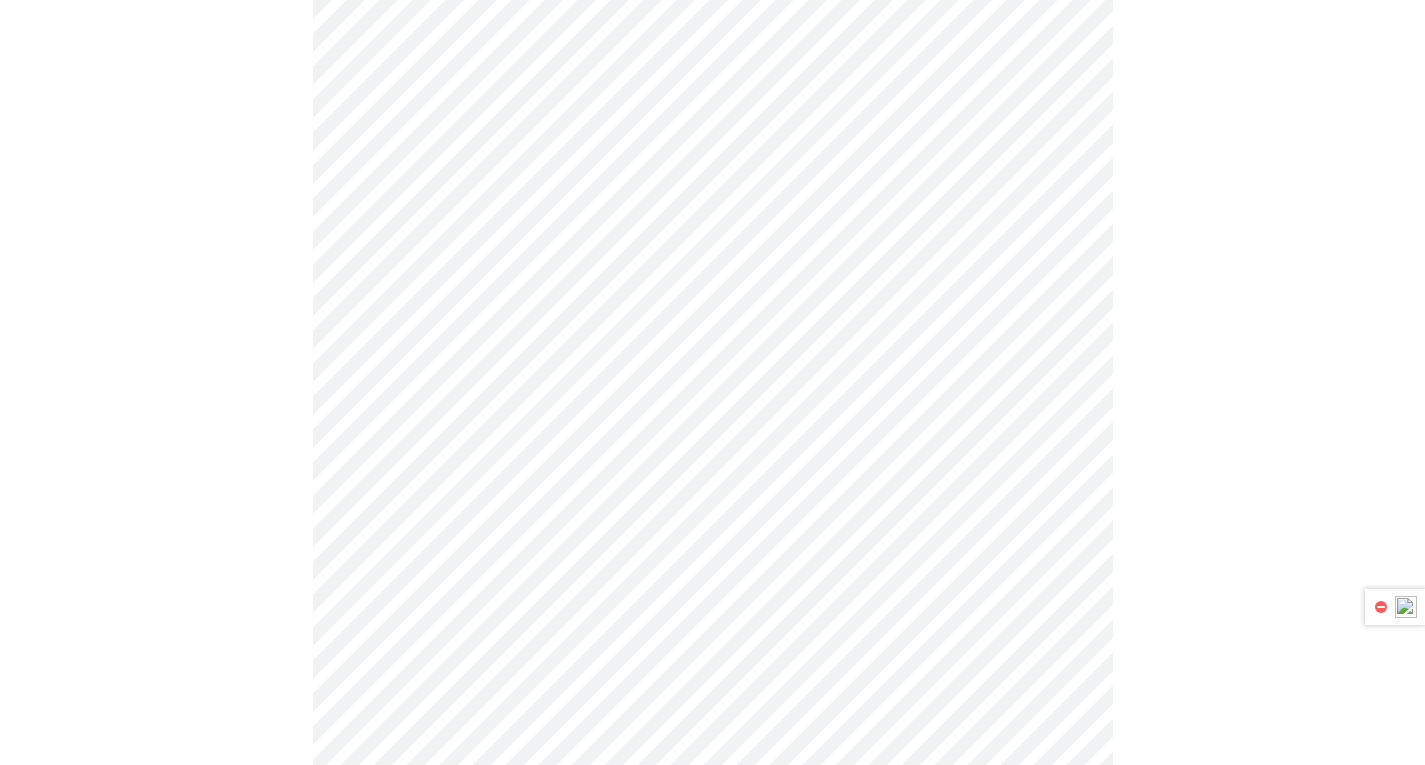 click on "MyMenopauseRx Appointments Messaging Labs 2 Uploads Medications Community Refer a Friend Hi [PERSON_NAME]   Intake Questions for [DATE] 3:40pm-4:00pm 4  /  13
Settings Billing Invoices Log out" at bounding box center (712, 62) 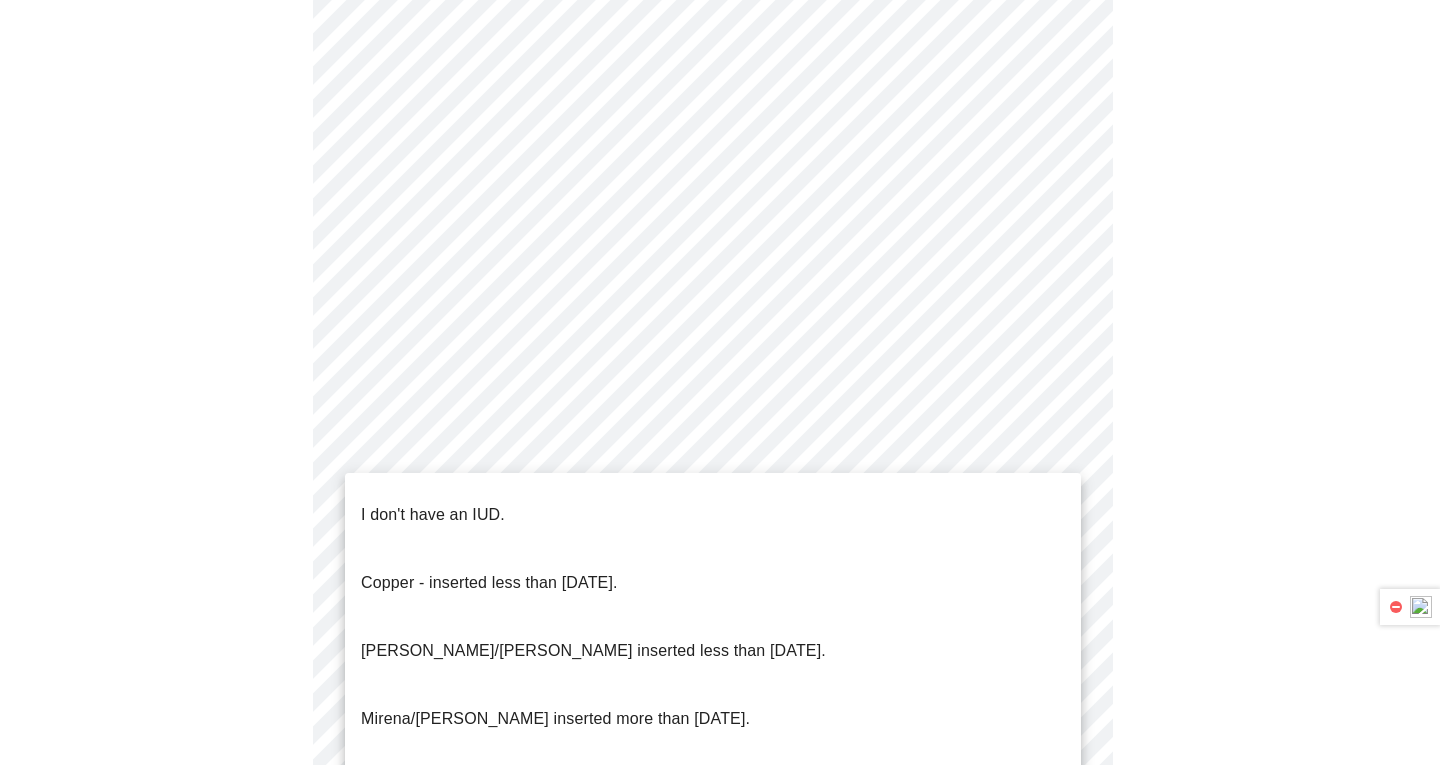 click on "I don't have an IUD." at bounding box center [713, 515] 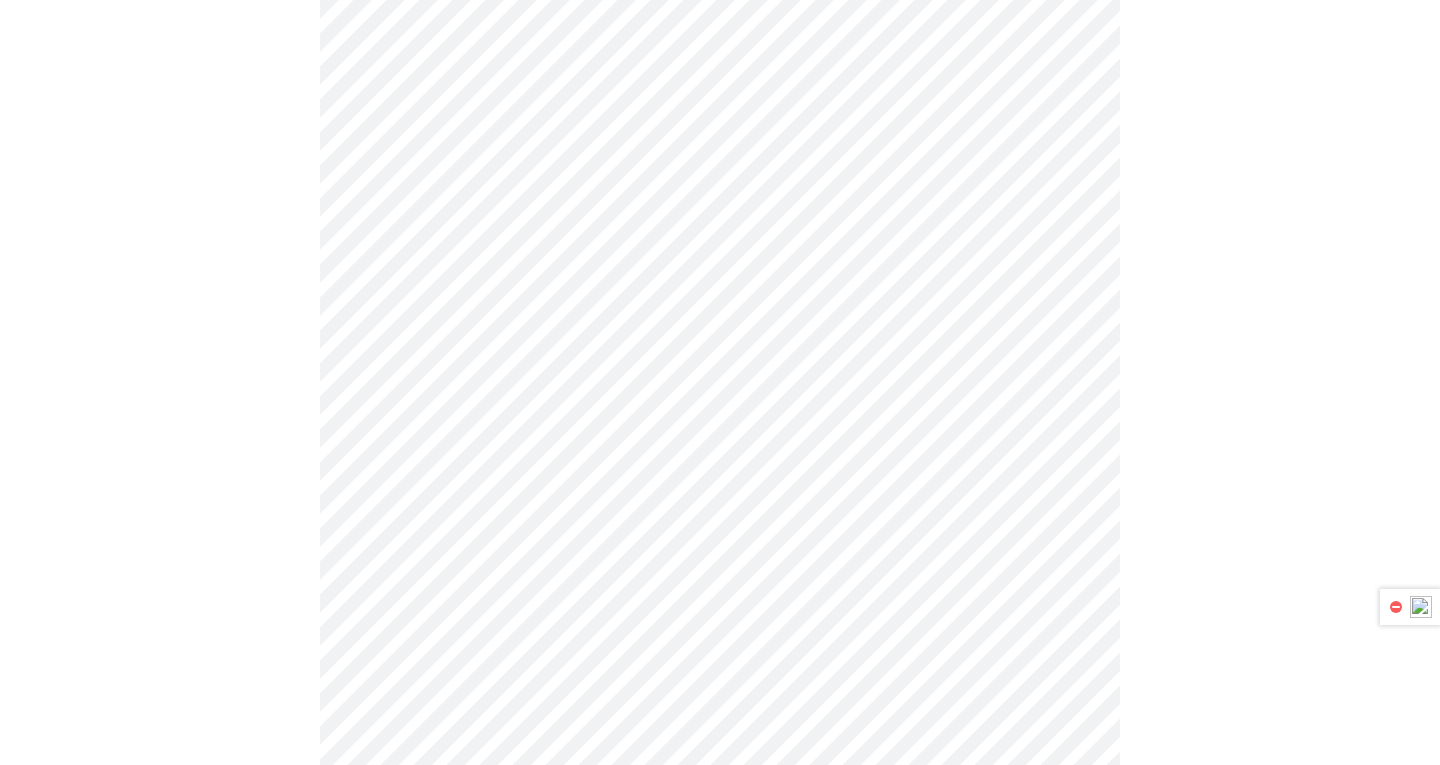 click on "MyMenopauseRx Appointments Messaging Labs 2 Uploads Medications Community Refer a Friend Hi [PERSON_NAME]   Intake Questions for [DATE] 3:40pm-4:00pm 4  /  13
Settings Billing Invoices Log out" at bounding box center (720, 56) 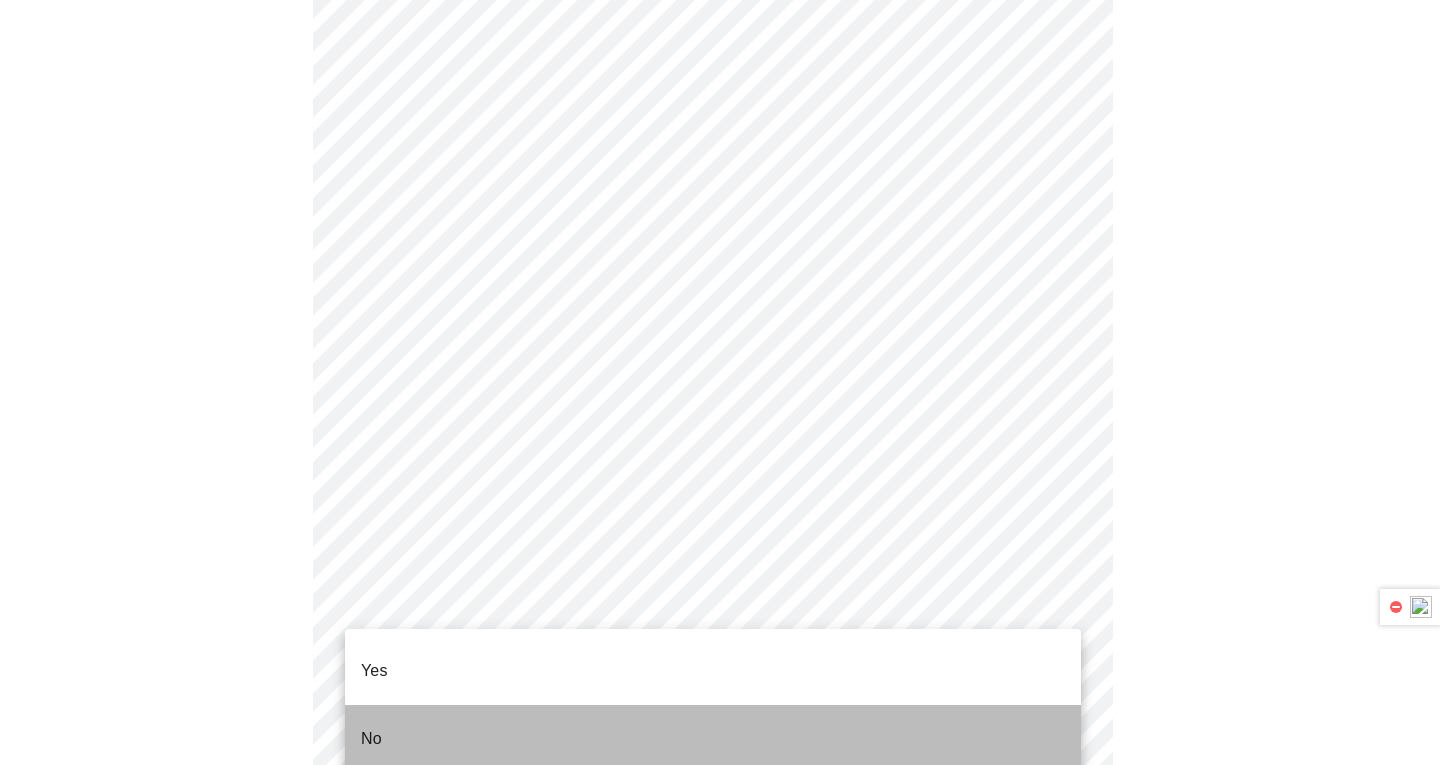 click on "No" at bounding box center [713, 739] 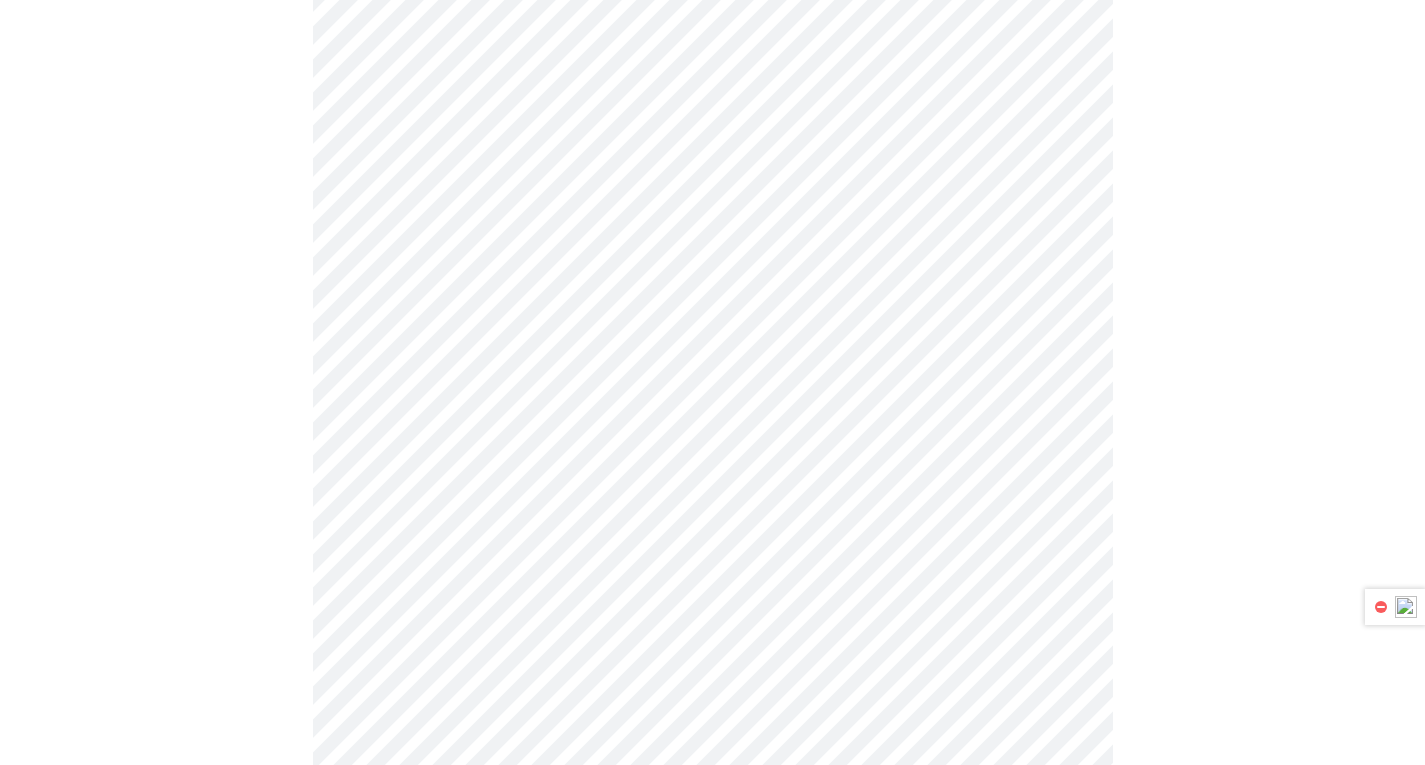 scroll, scrollTop: 1080, scrollLeft: 0, axis: vertical 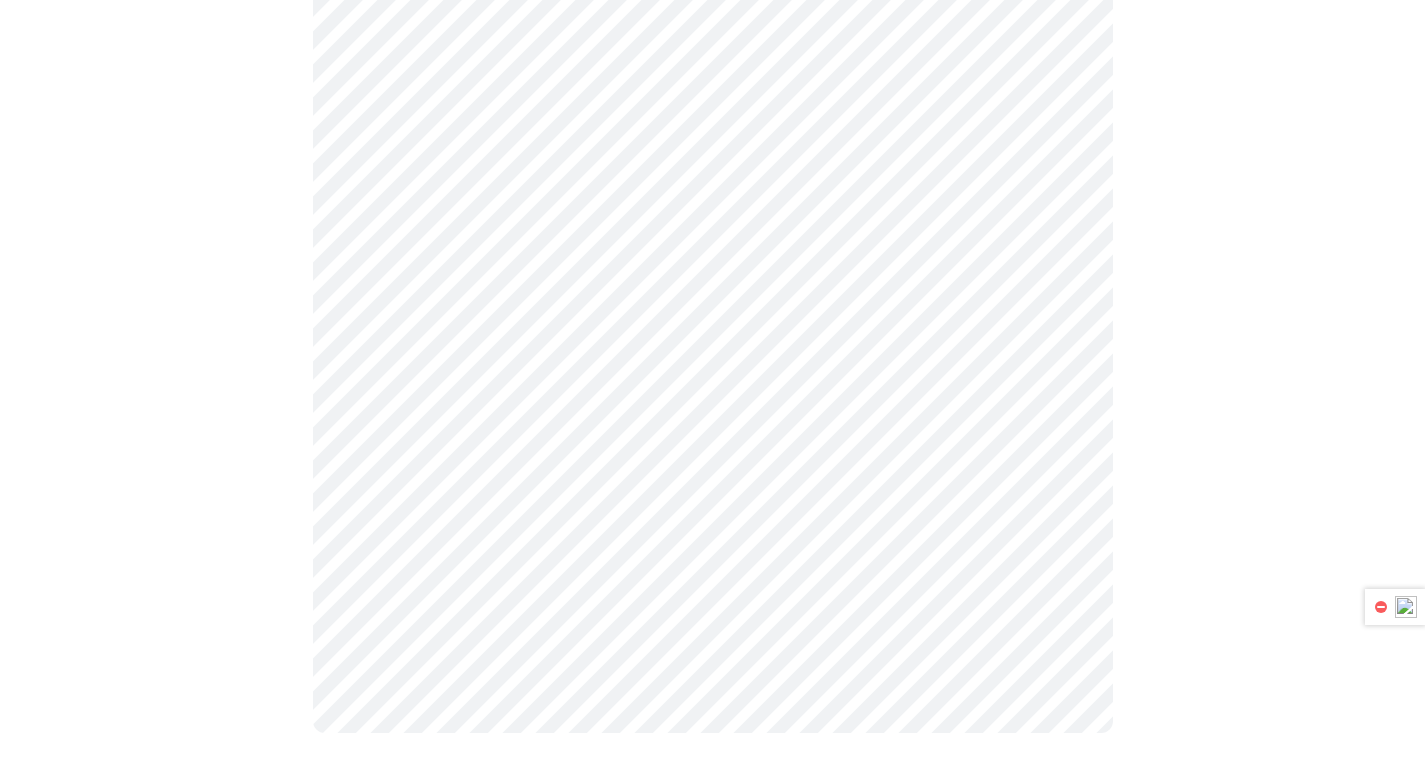 click on "MyMenopauseRx Appointments Messaging Labs 2 Uploads Medications Community Refer a Friend Hi [PERSON_NAME]   Intake Questions for [DATE] 3:40pm-4:00pm 4  /  13
Settings Billing Invoices Log out" at bounding box center (712, -150) 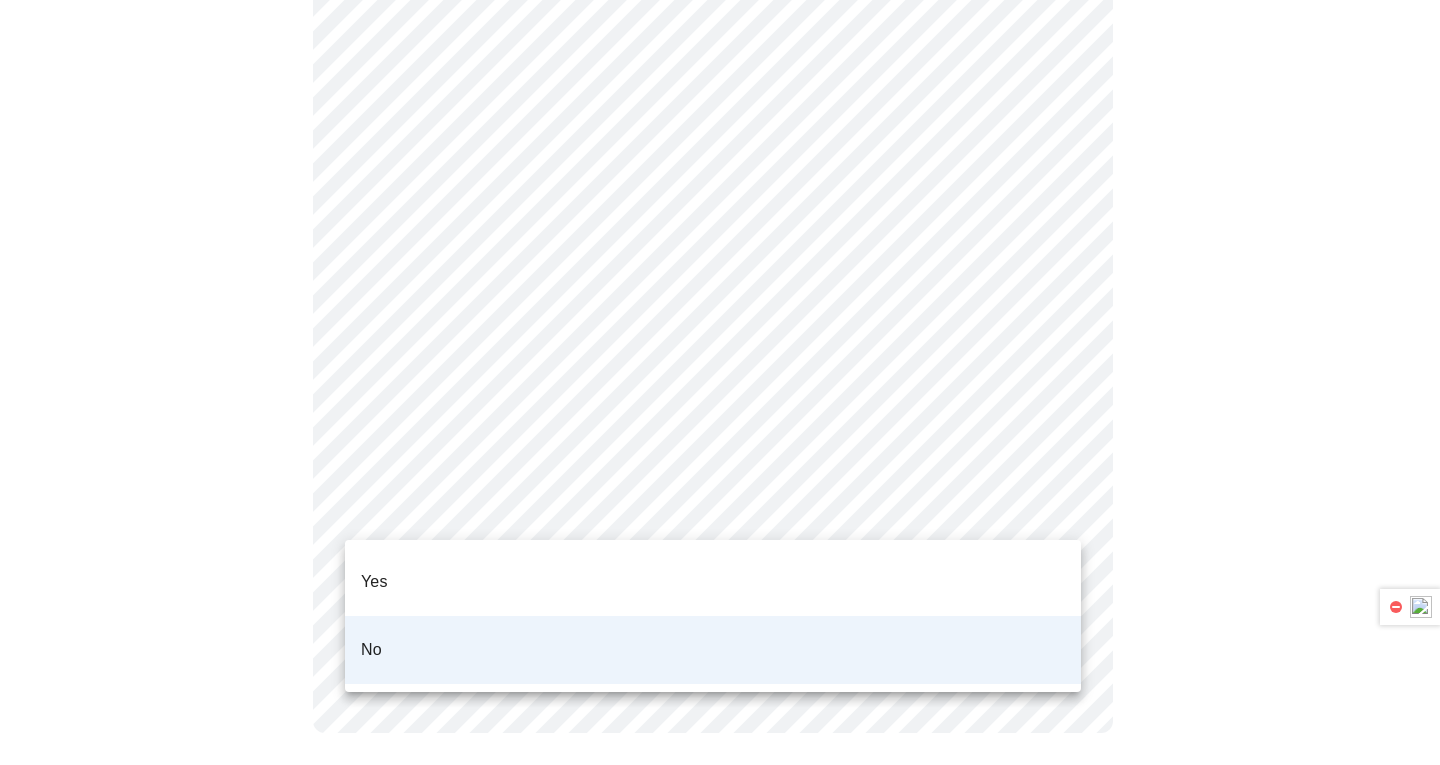 click on "Yes" at bounding box center (713, 582) 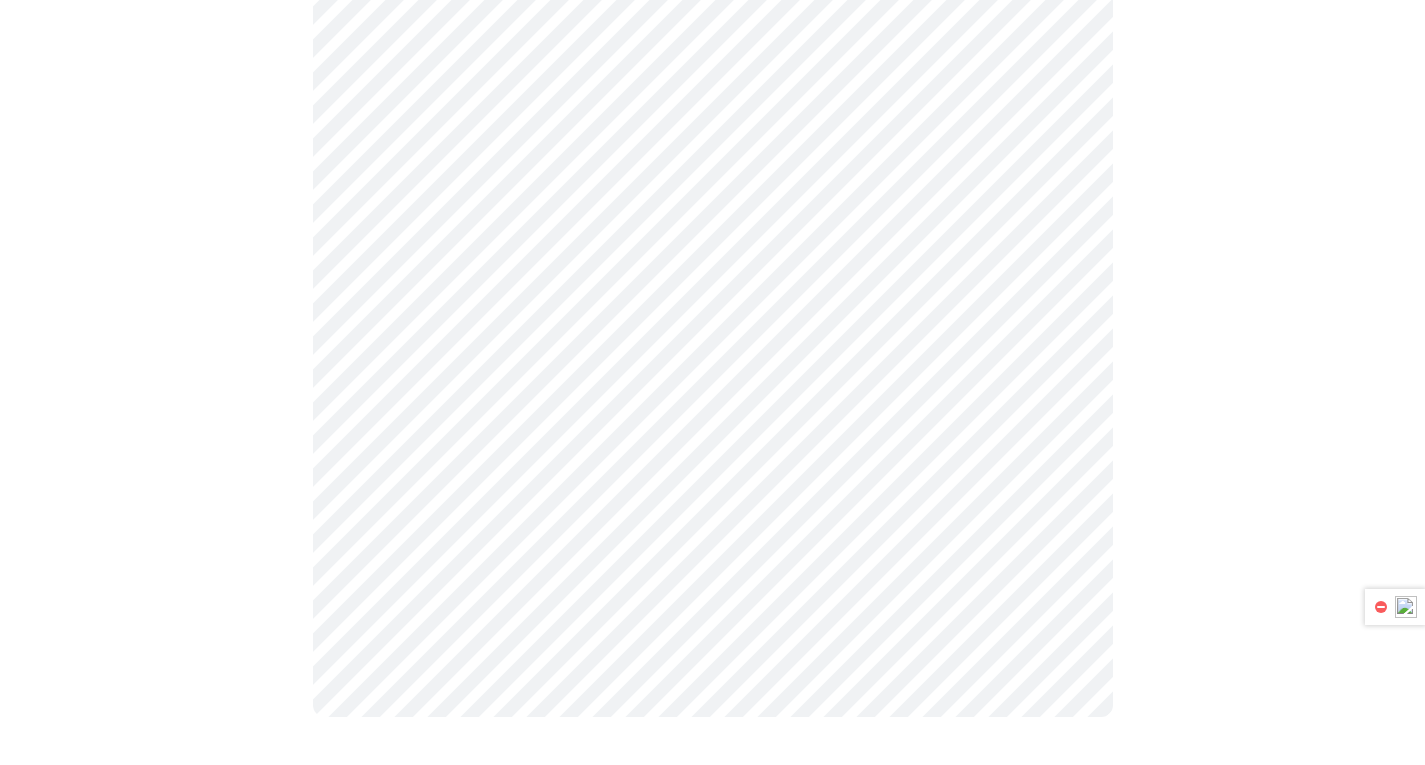 scroll, scrollTop: 0, scrollLeft: 0, axis: both 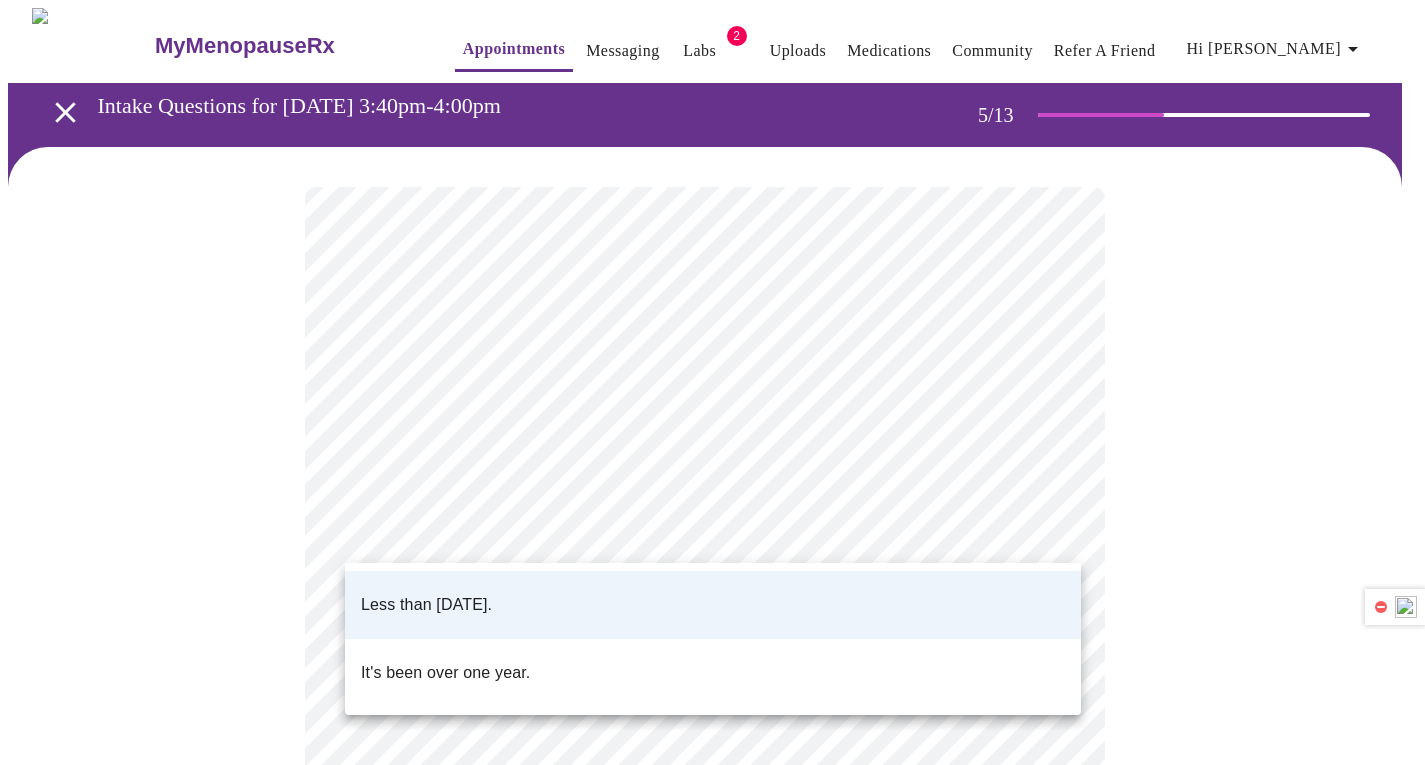click on "MyMenopauseRx Appointments Messaging Labs 2 Uploads Medications Community Refer a Friend Hi [PERSON_NAME]   Intake Questions for [DATE] 3:40pm-4:00pm 5  /  13
Settings Billing Invoices Log out Less than [DATE].
It's been over one year." at bounding box center [712, 654] 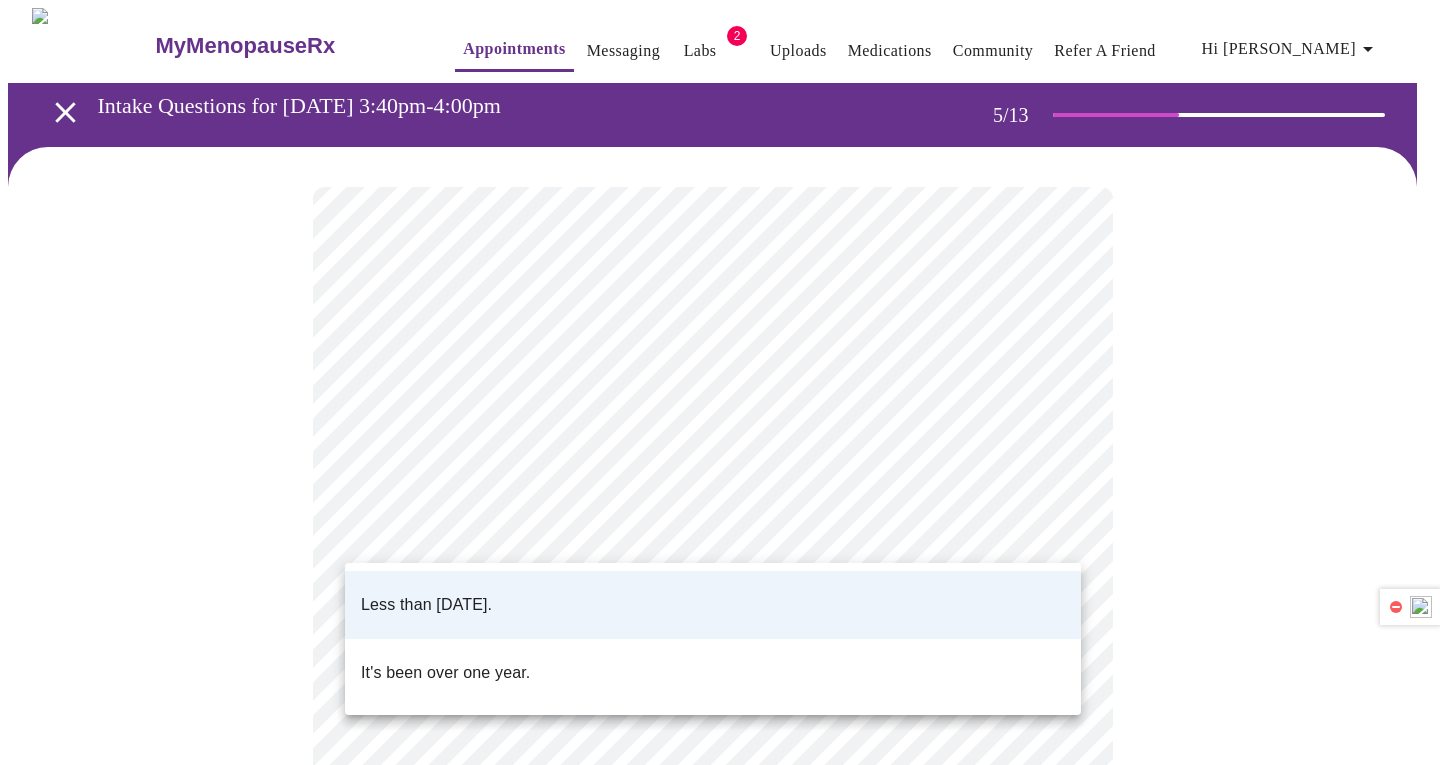 click on "Less than [DATE]." at bounding box center [713, 605] 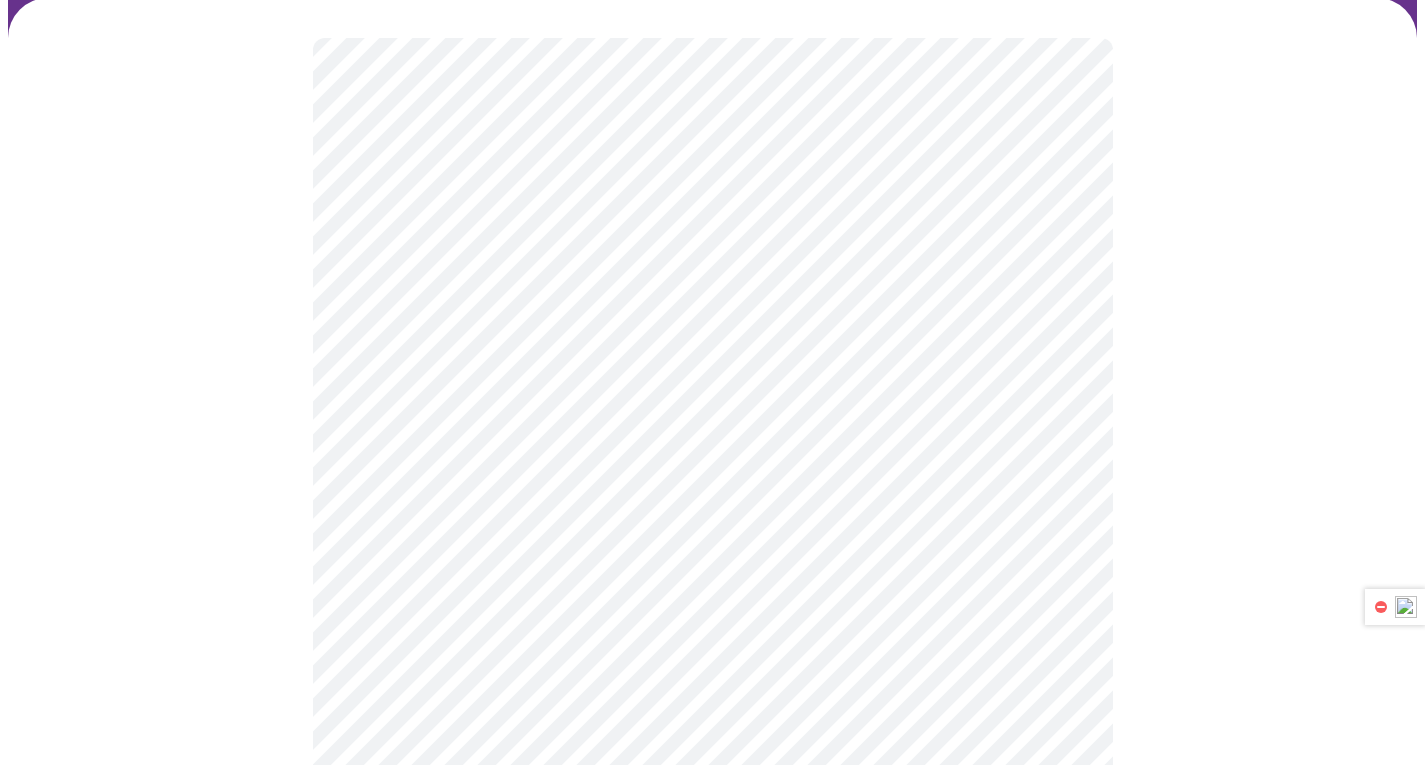 scroll, scrollTop: 0, scrollLeft: 0, axis: both 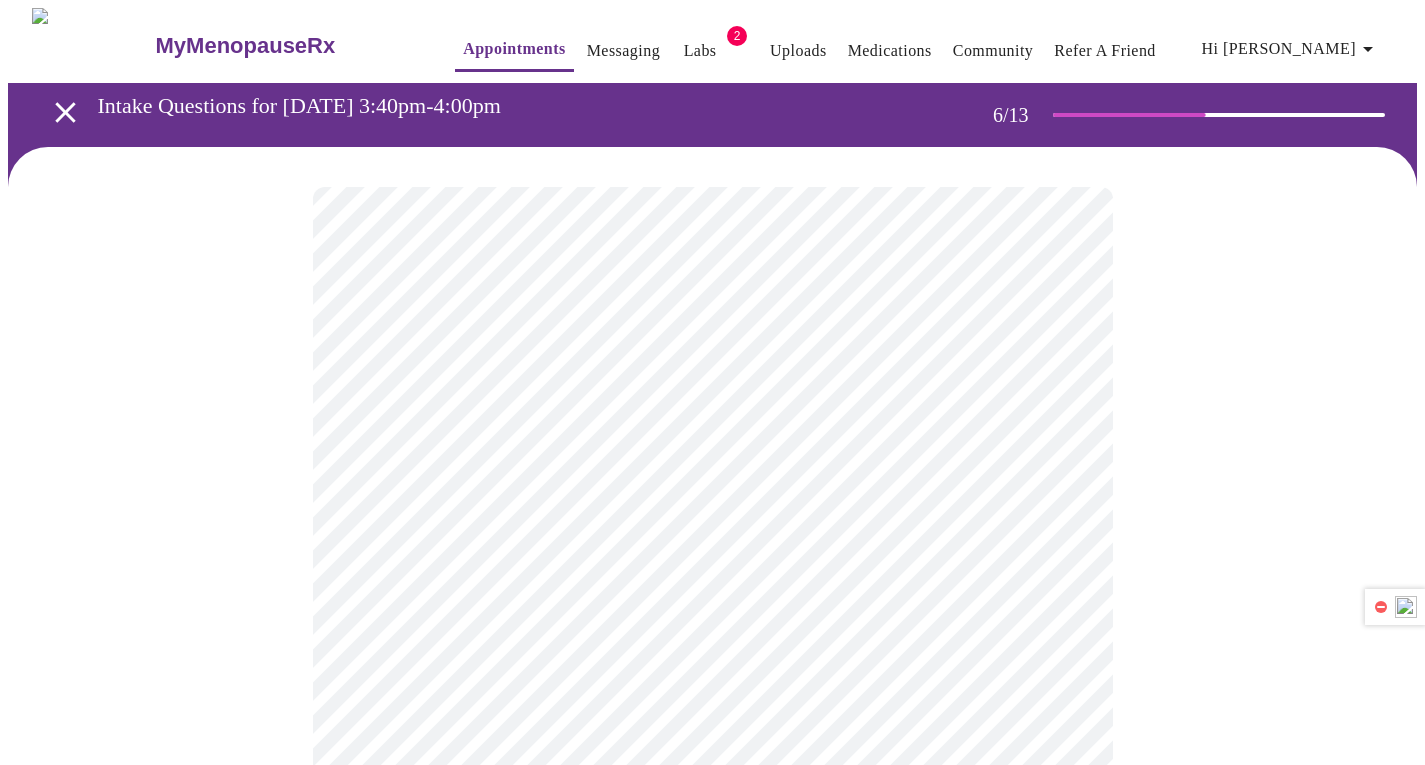 drag, startPoint x: 1423, startPoint y: 524, endPoint x: 1438, endPoint y: 644, distance: 120.93387 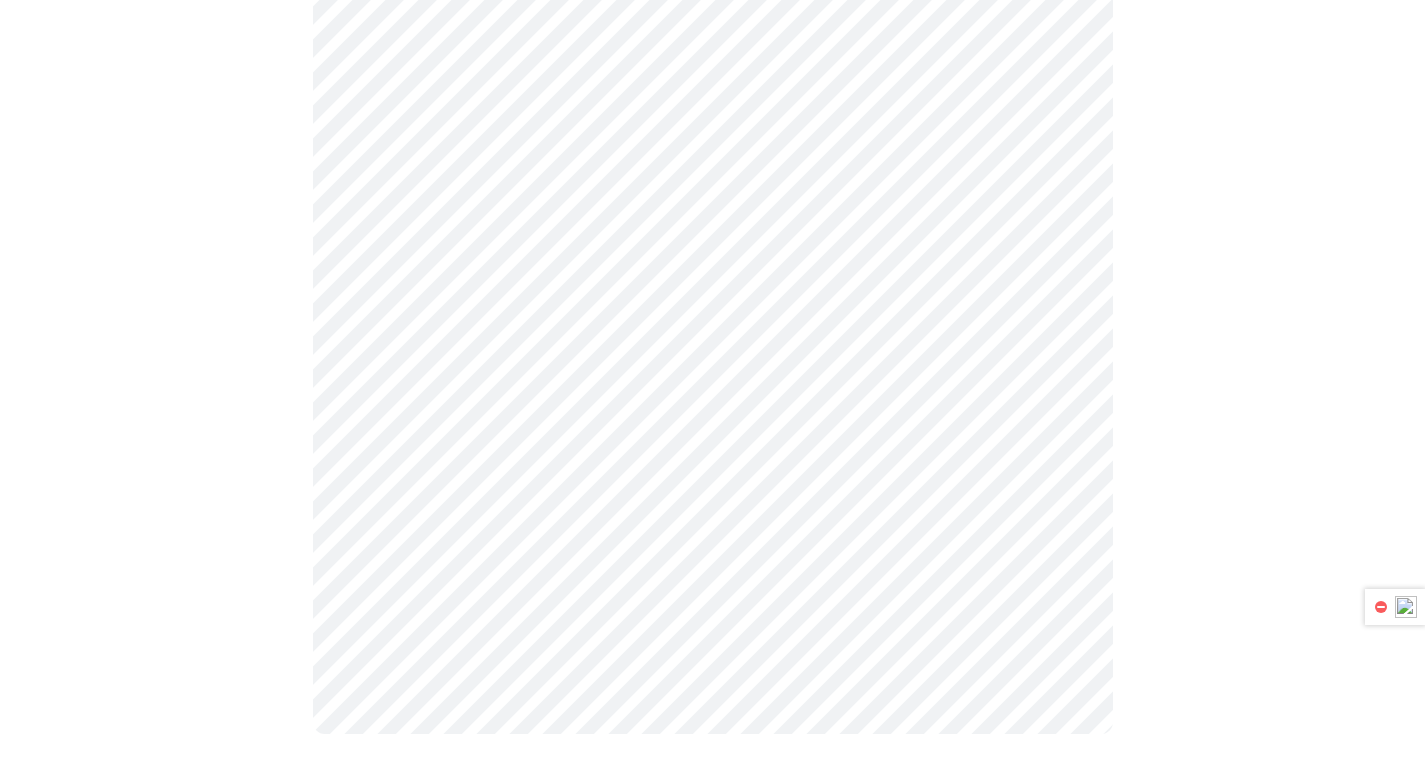 scroll, scrollTop: 0, scrollLeft: 0, axis: both 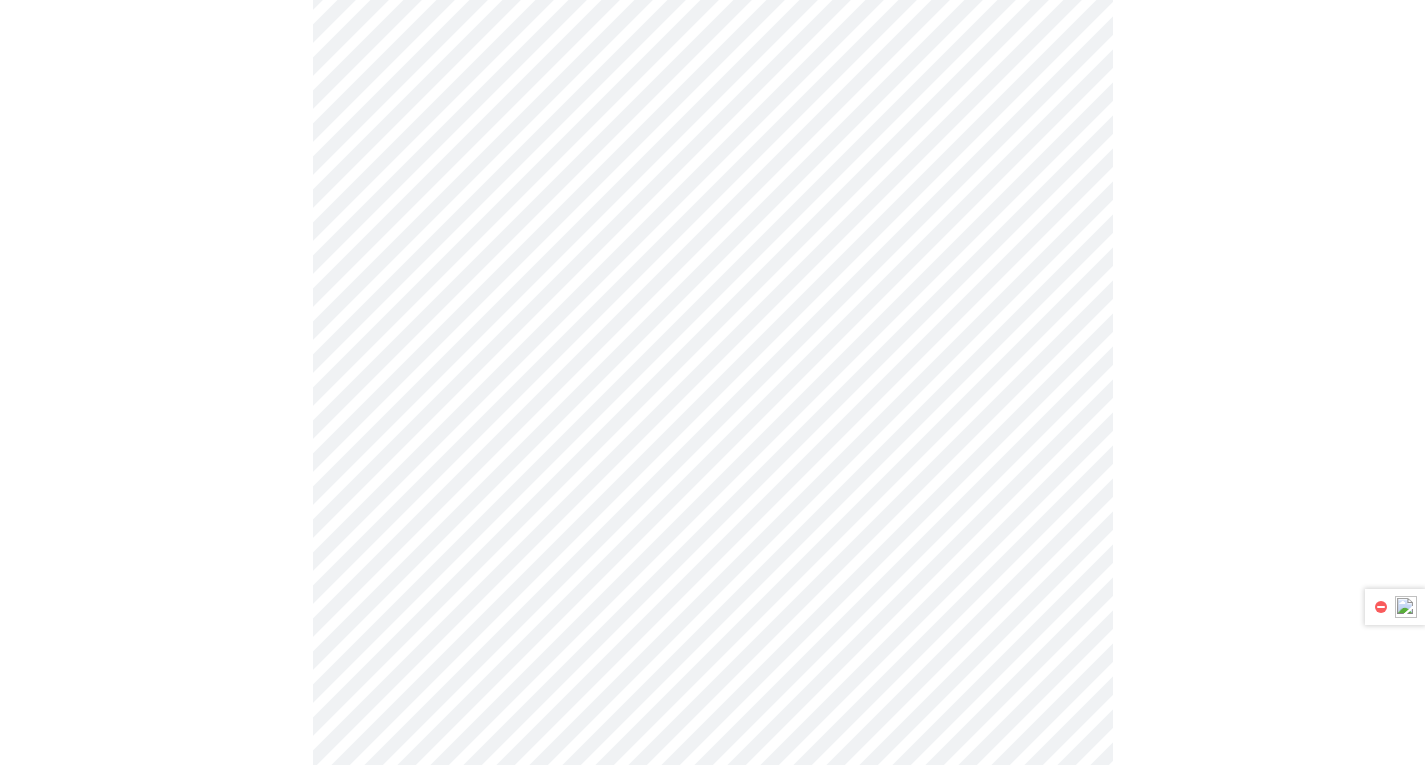 click on "MyMenopauseRx Appointments Messaging Labs 2 Uploads Medications Community Refer a Friend Hi [PERSON_NAME]   Intake Questions for [DATE] 3:40pm-4:00pm 7  /  13
Settings Billing Invoices Log out" at bounding box center (712, -1656) 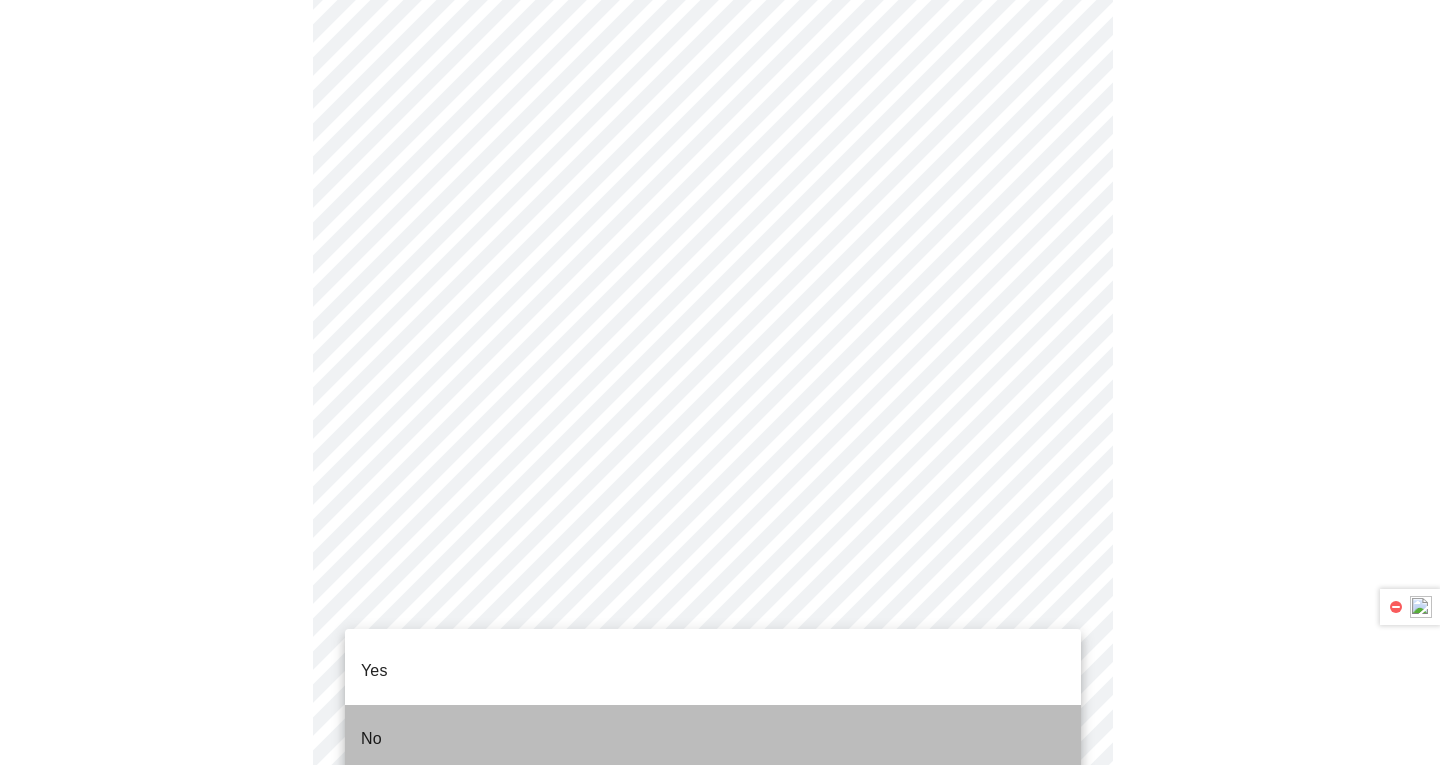 click on "No" at bounding box center [713, 739] 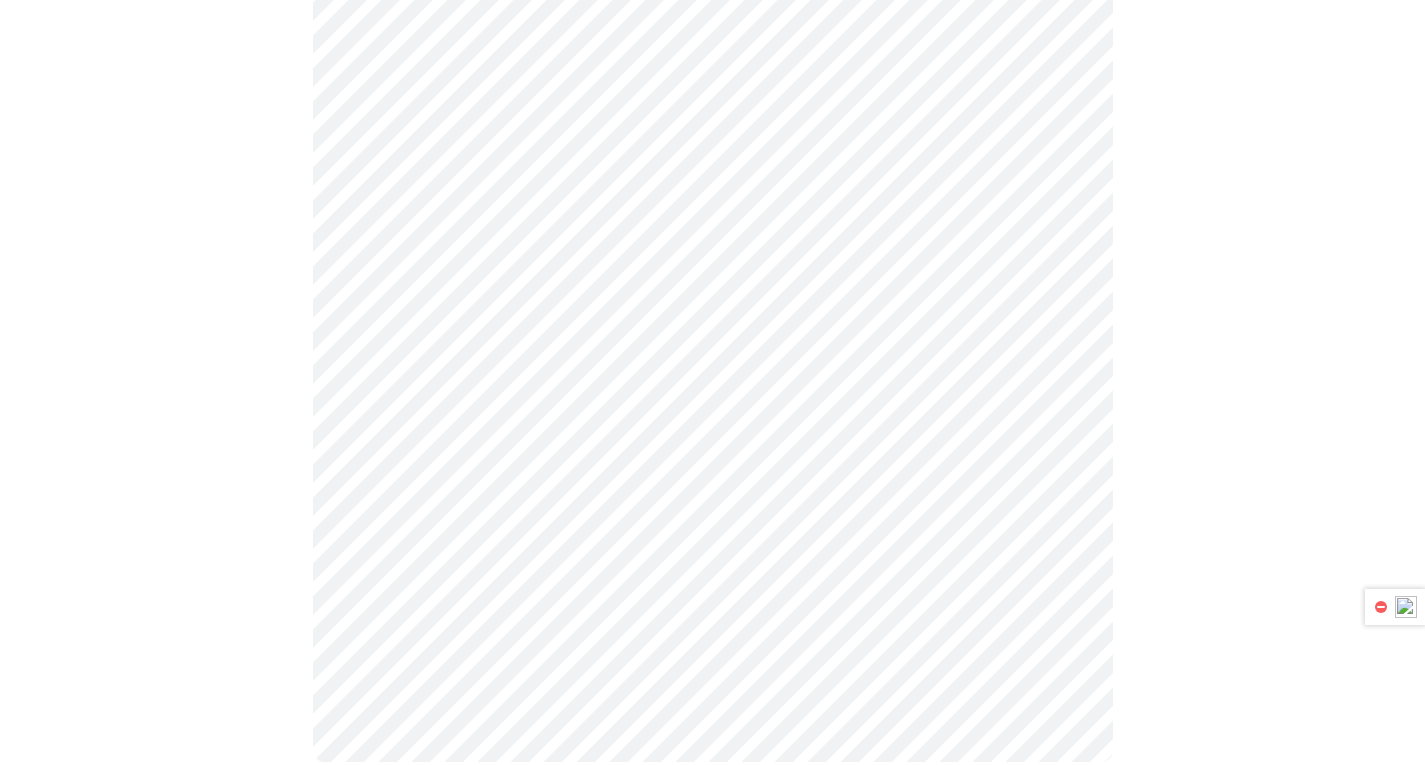 scroll, scrollTop: 5573, scrollLeft: 0, axis: vertical 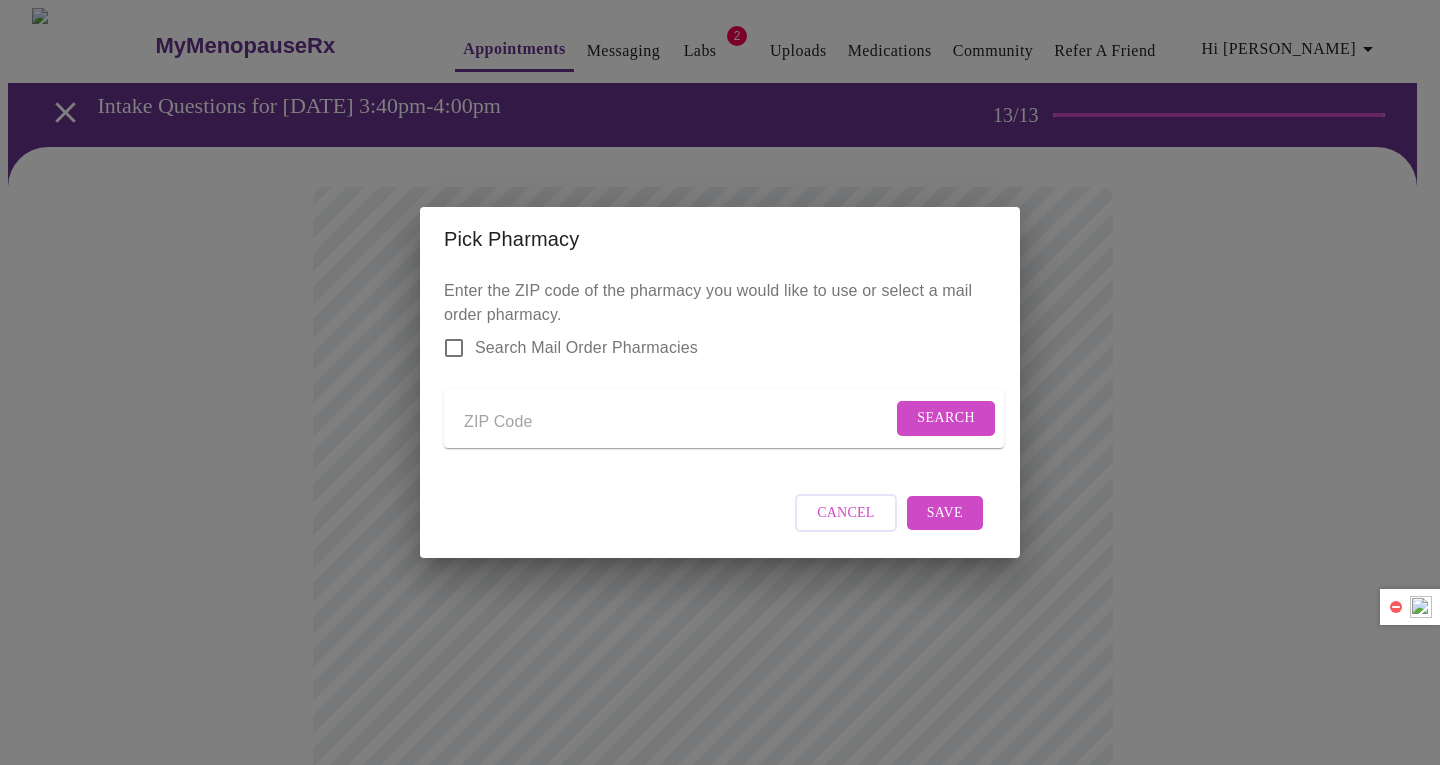 click at bounding box center (678, 422) 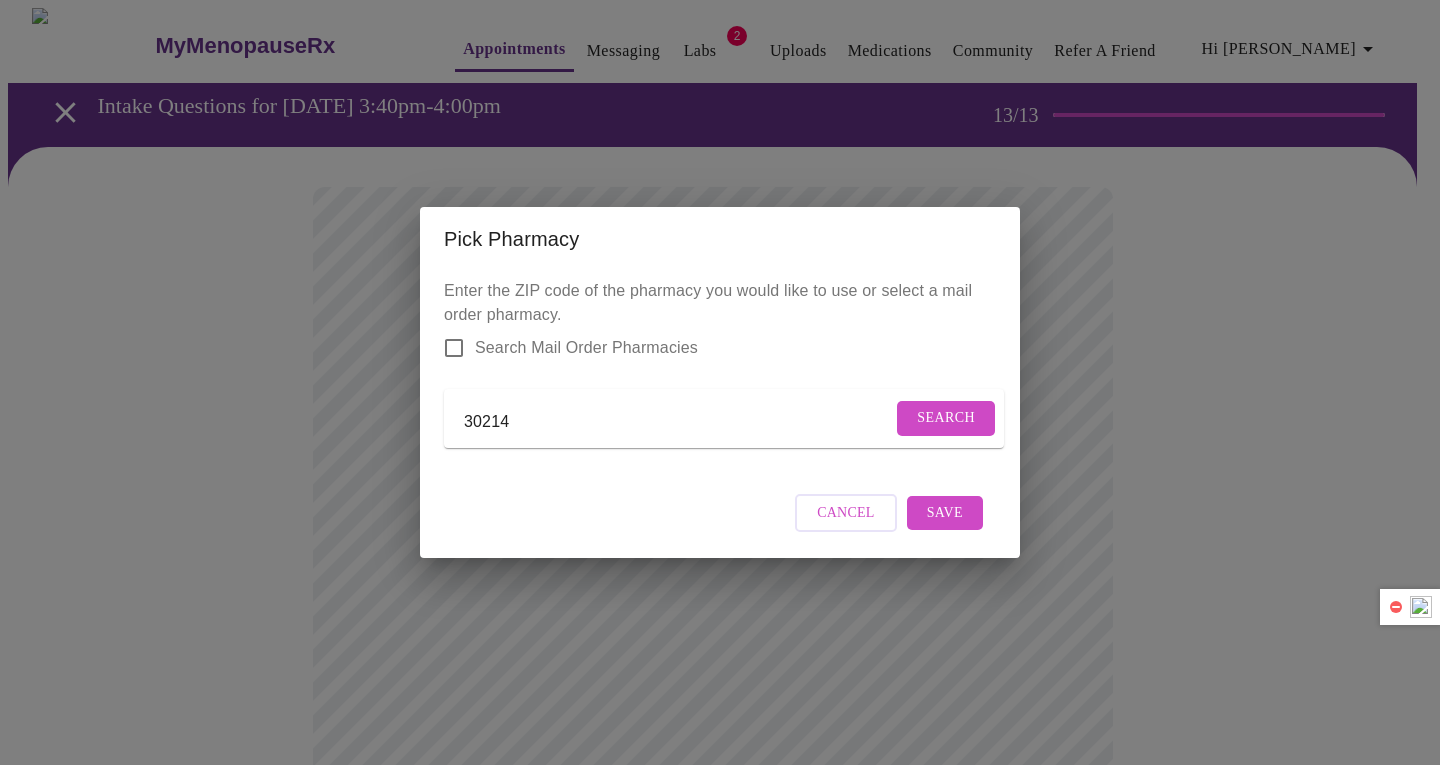 type on "30214" 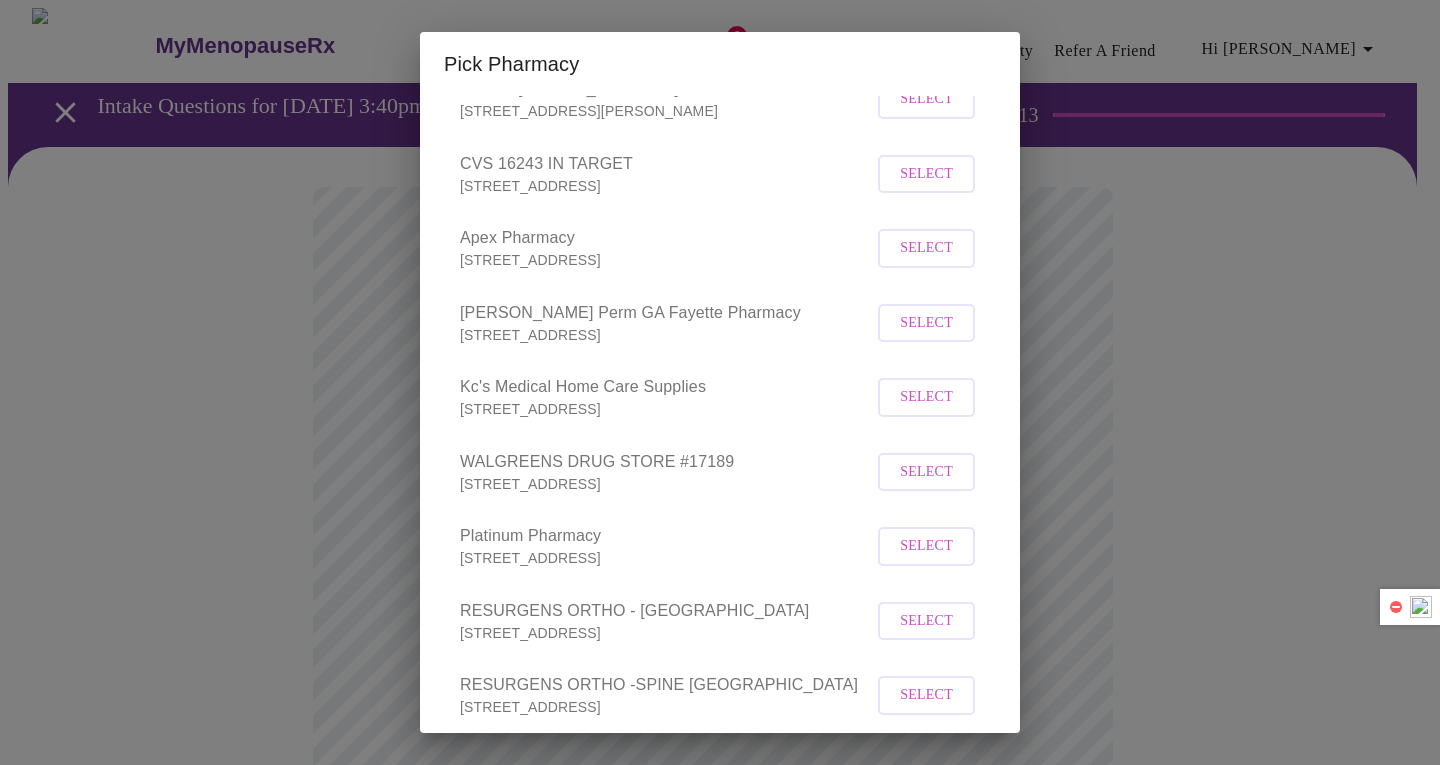 scroll, scrollTop: 743, scrollLeft: 0, axis: vertical 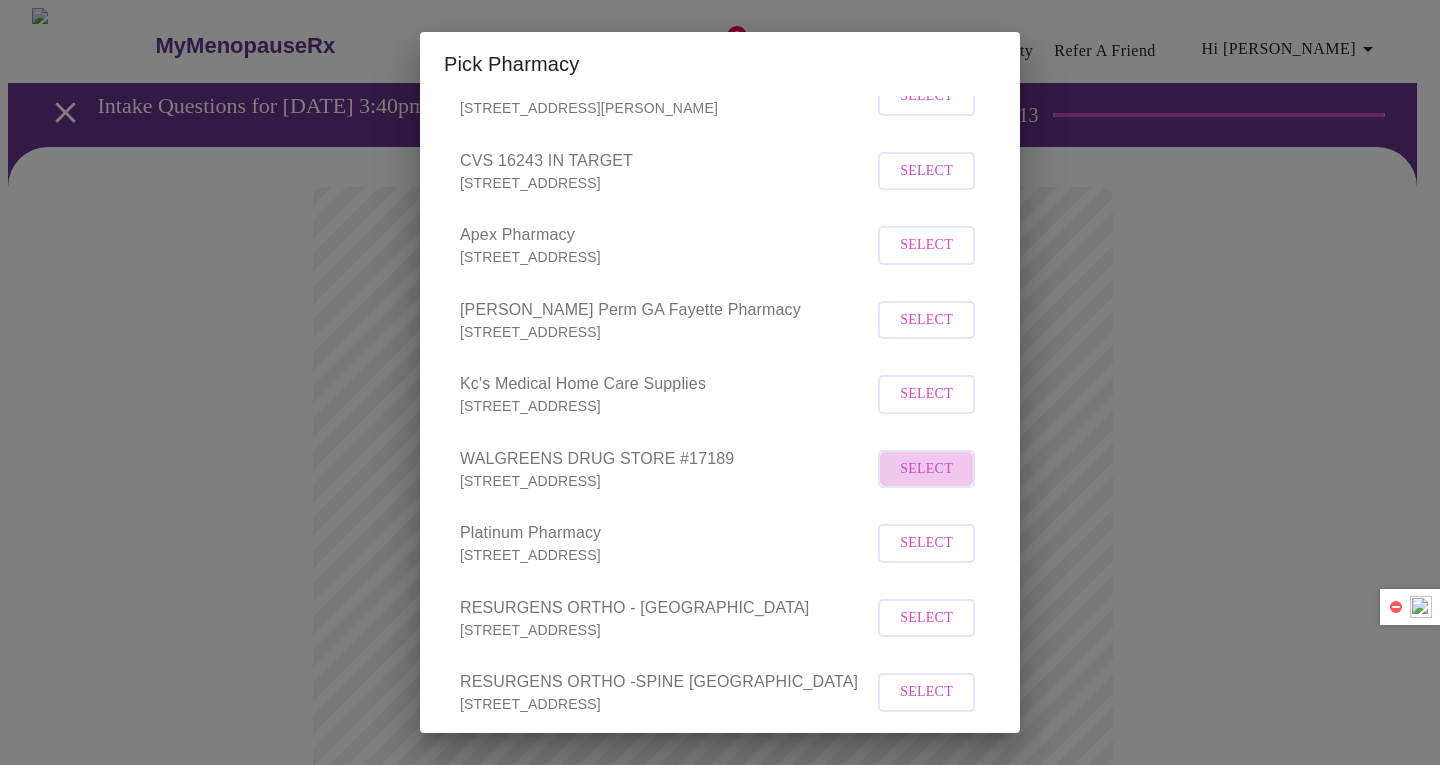 click on "Select" at bounding box center [926, 469] 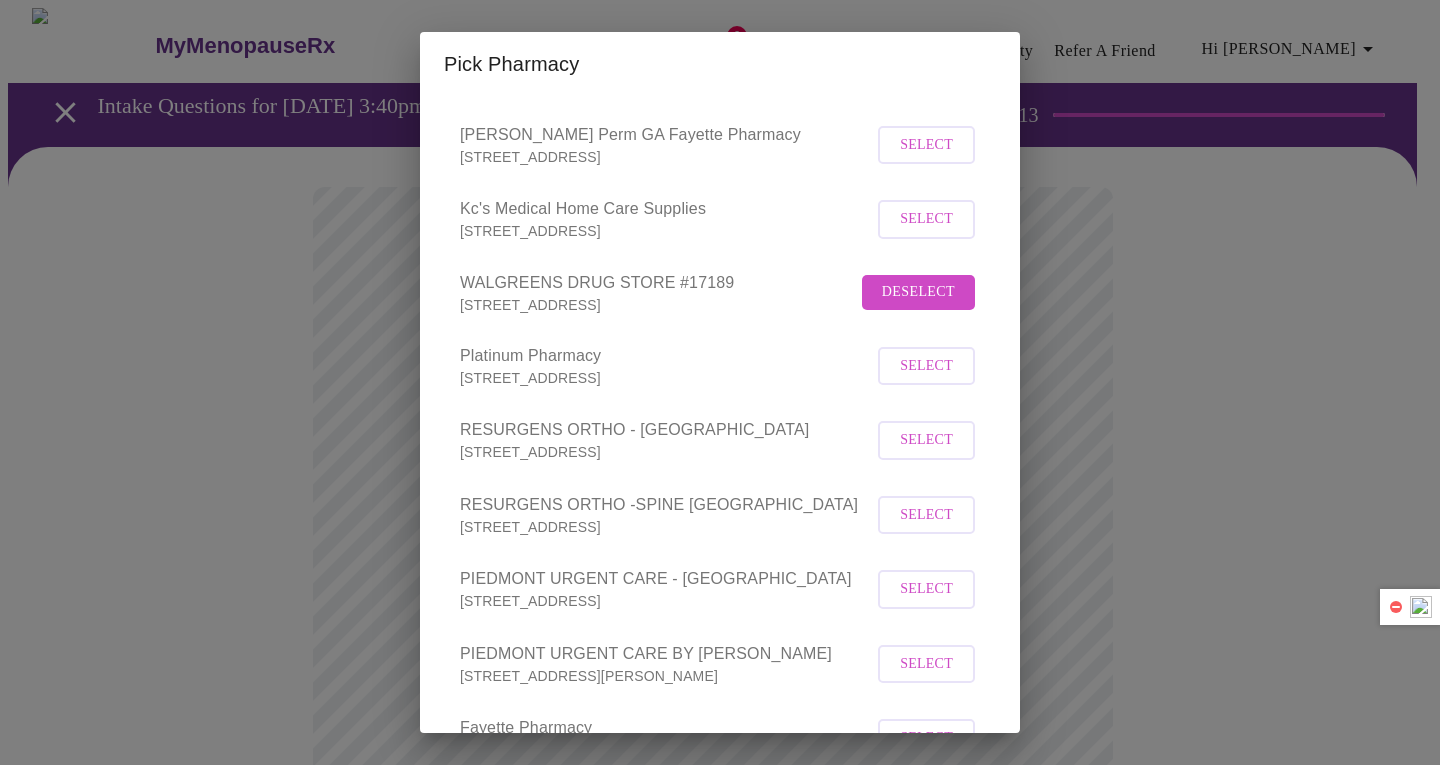 scroll, scrollTop: 1091, scrollLeft: 0, axis: vertical 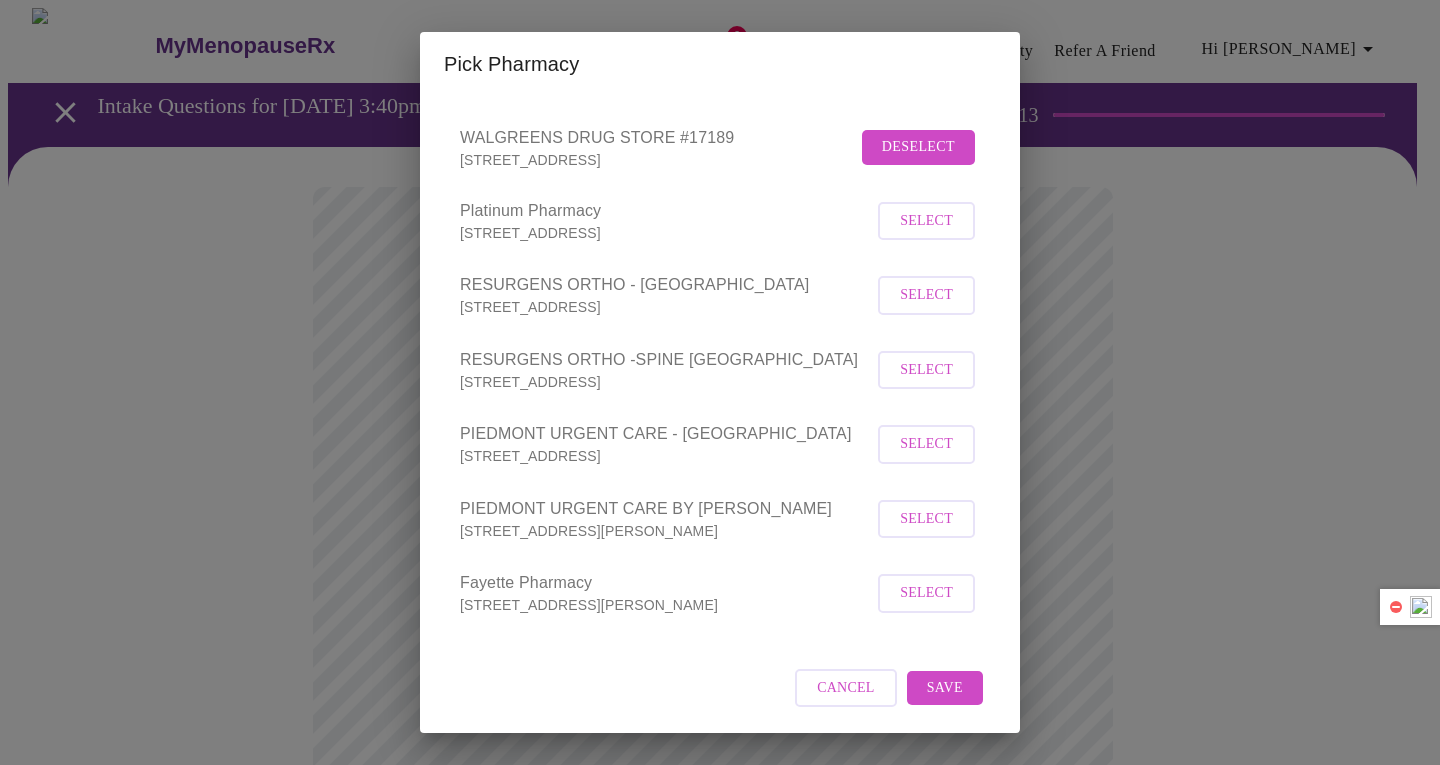 click on "Save" at bounding box center [945, 688] 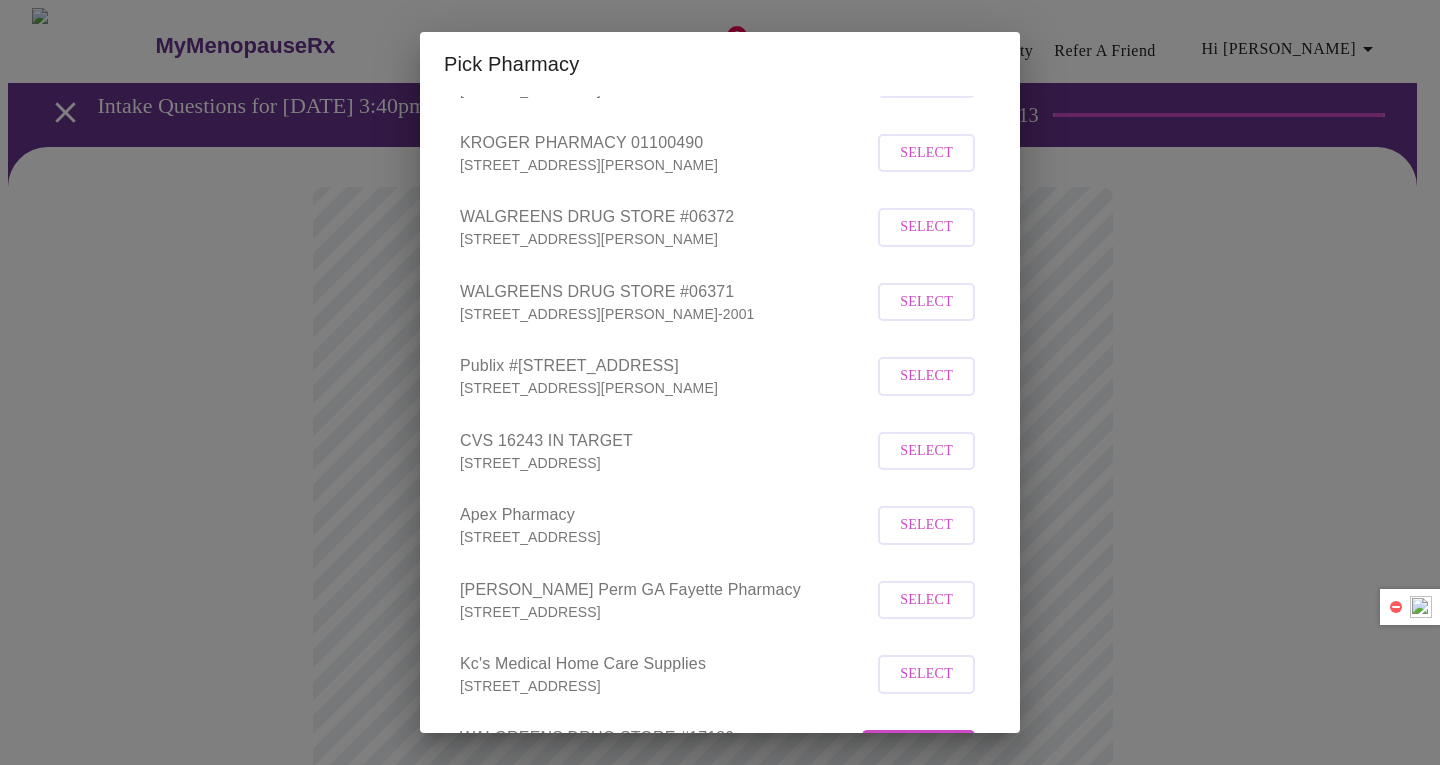scroll, scrollTop: 468, scrollLeft: 0, axis: vertical 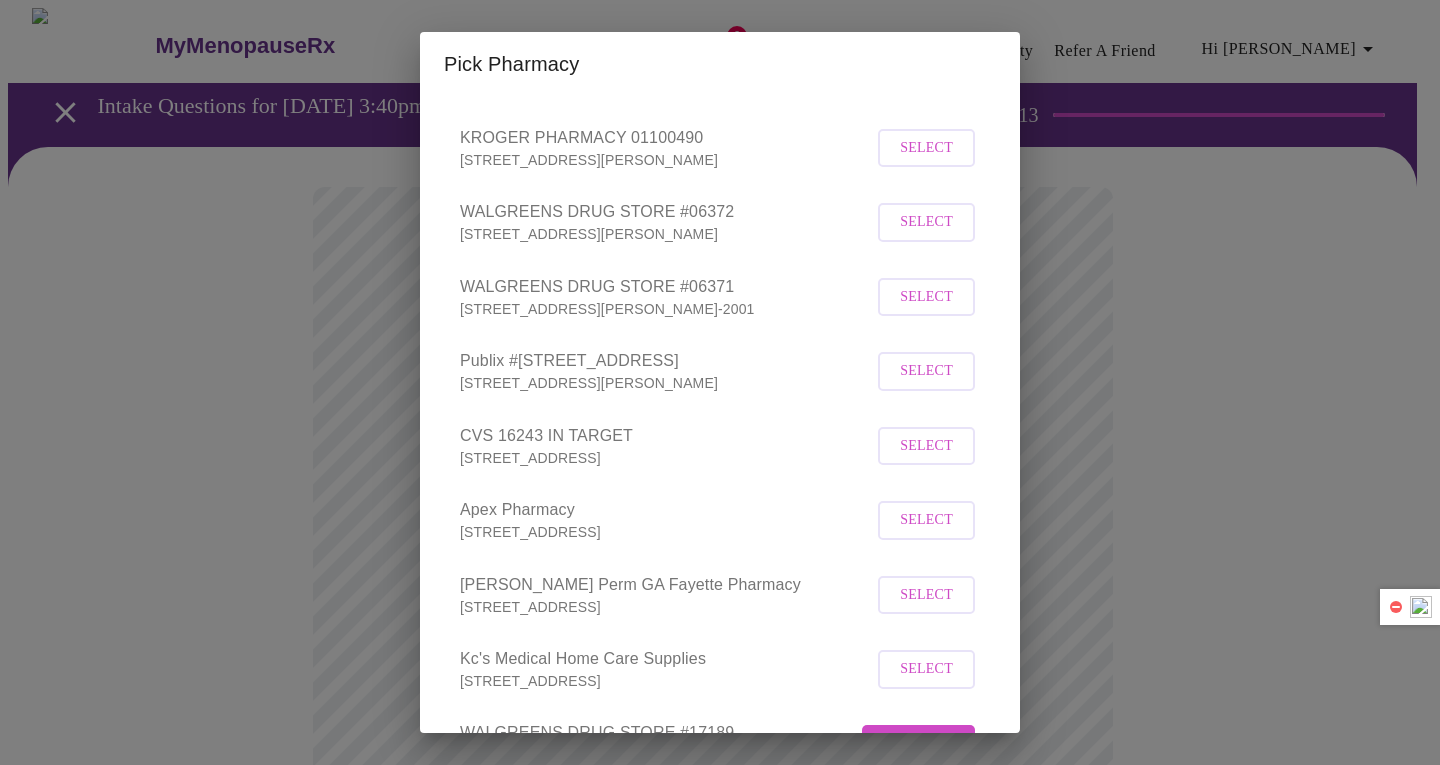 click on "Select" at bounding box center (926, 520) 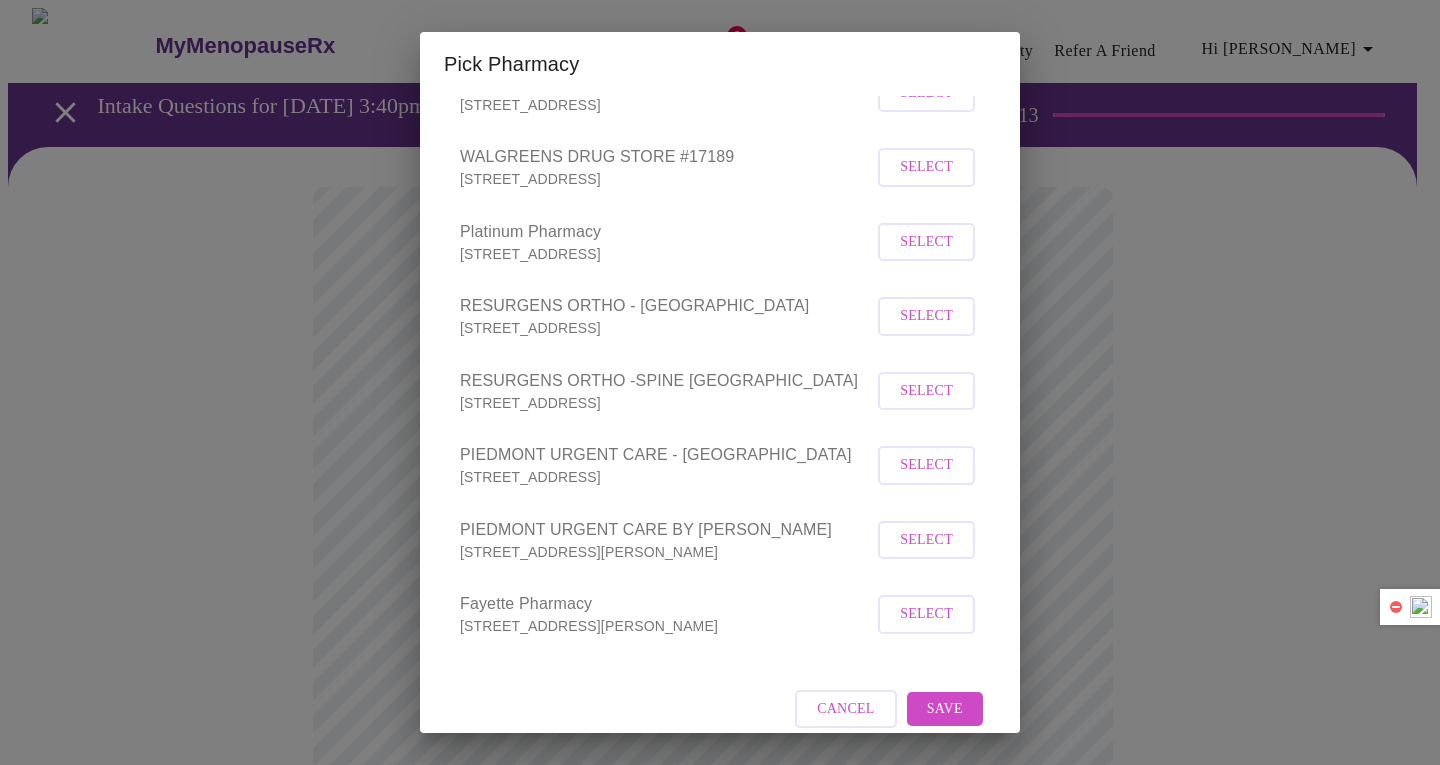 scroll, scrollTop: 1091, scrollLeft: 0, axis: vertical 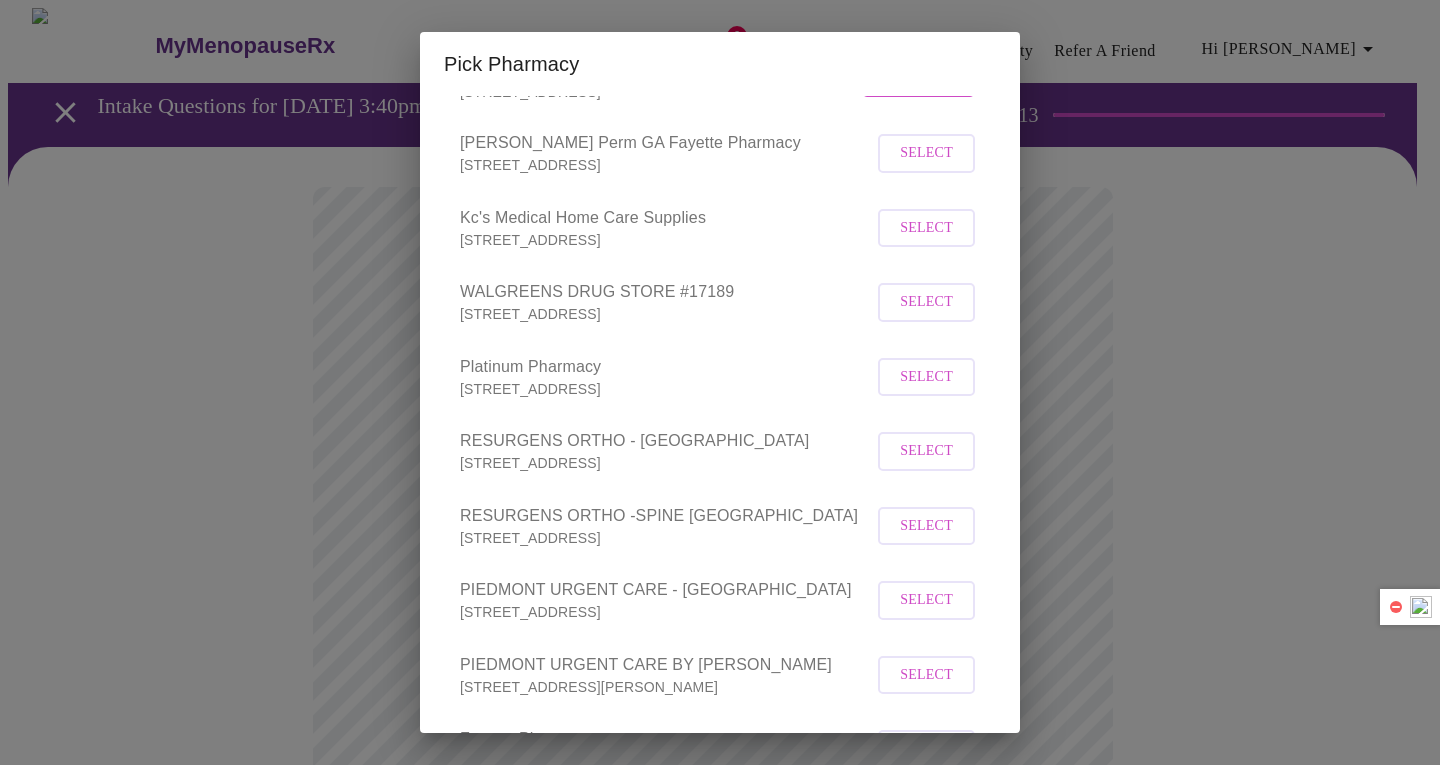 click on "Select" at bounding box center [926, 302] 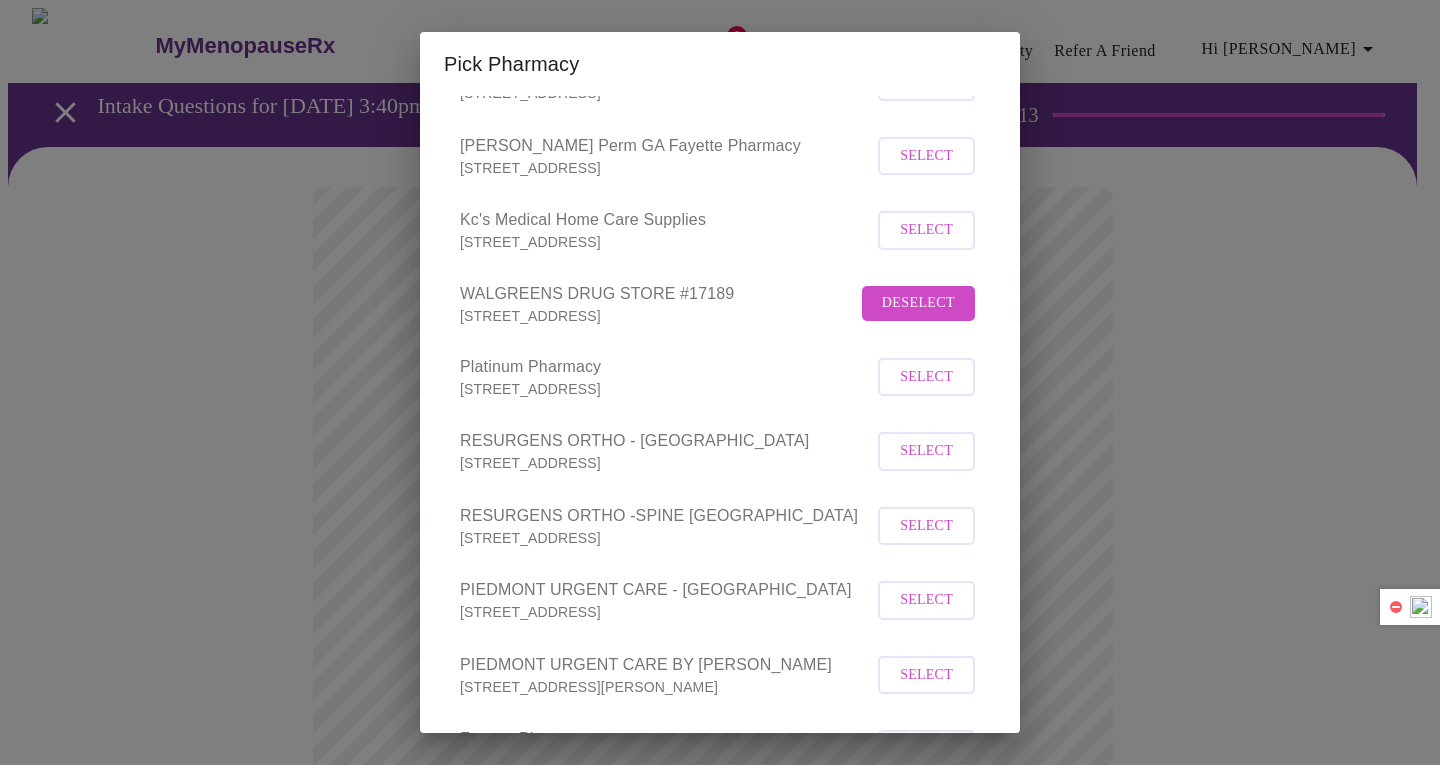 scroll, scrollTop: 908, scrollLeft: 0, axis: vertical 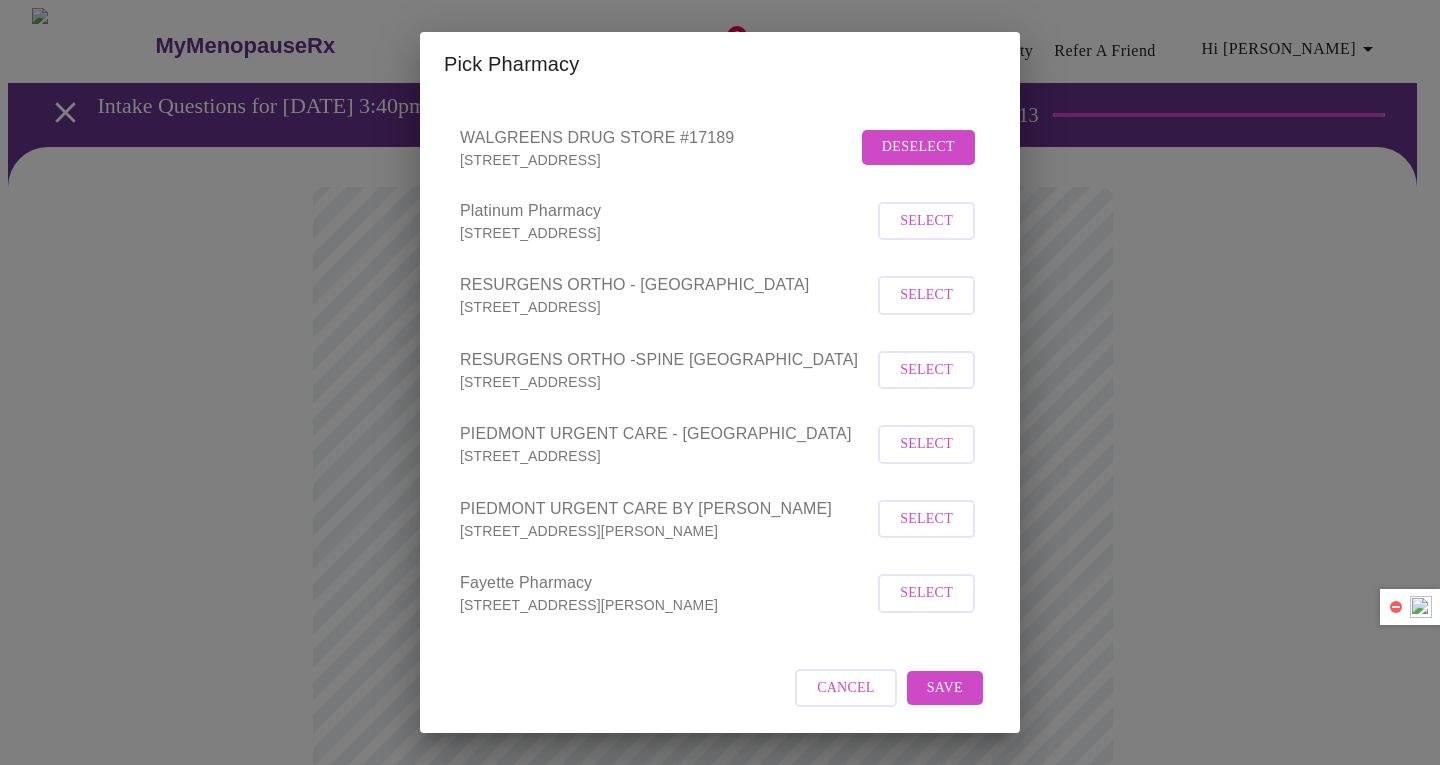 click on "Save" at bounding box center (945, 688) 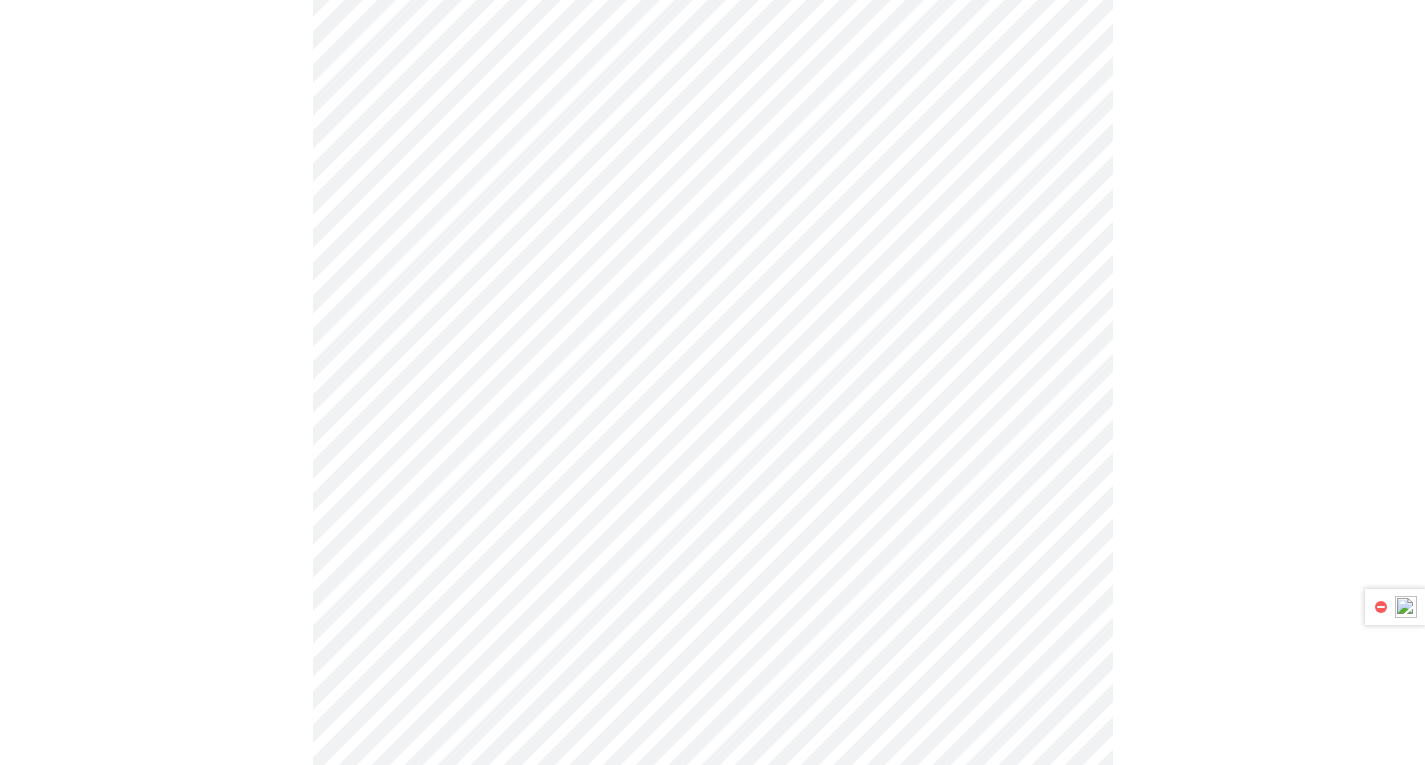 scroll, scrollTop: 1017, scrollLeft: 0, axis: vertical 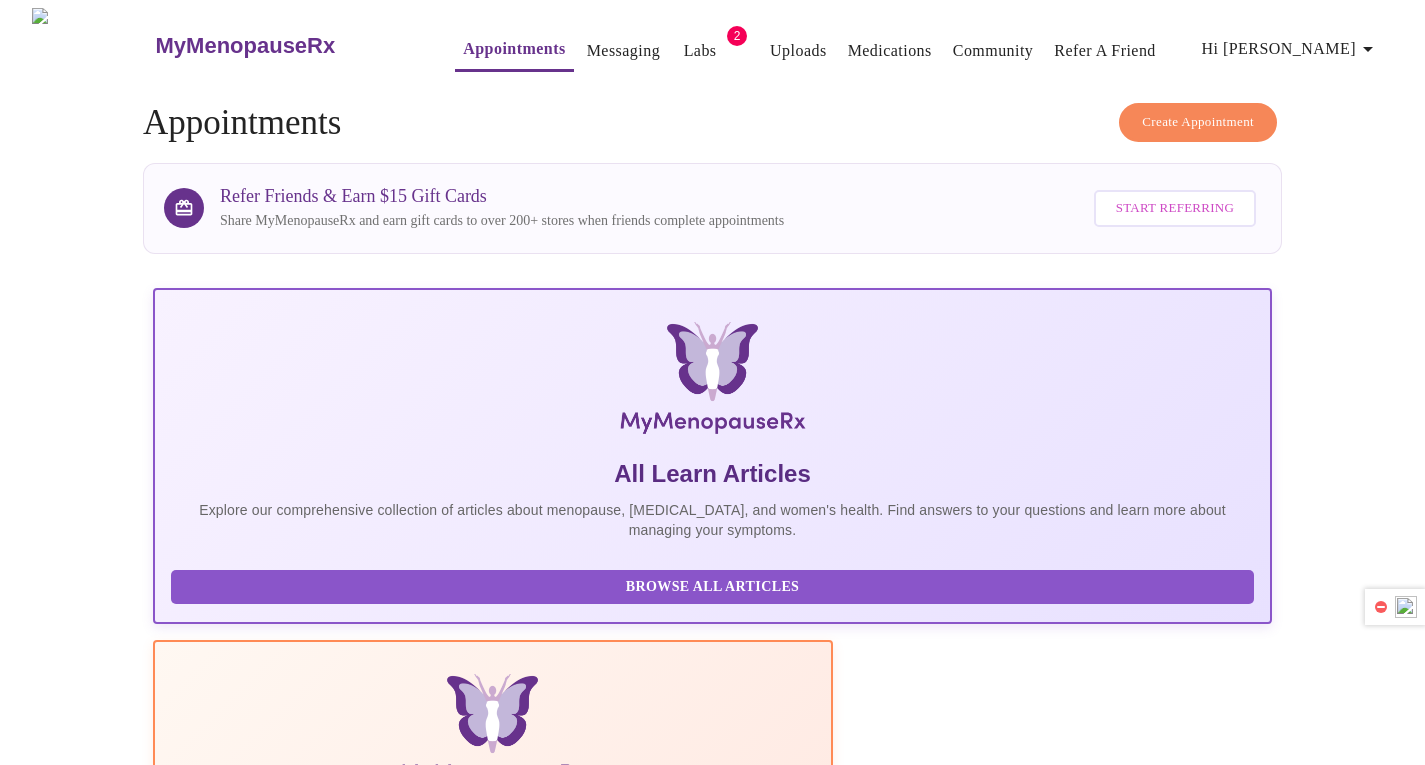 click on "Labs" at bounding box center (700, 51) 